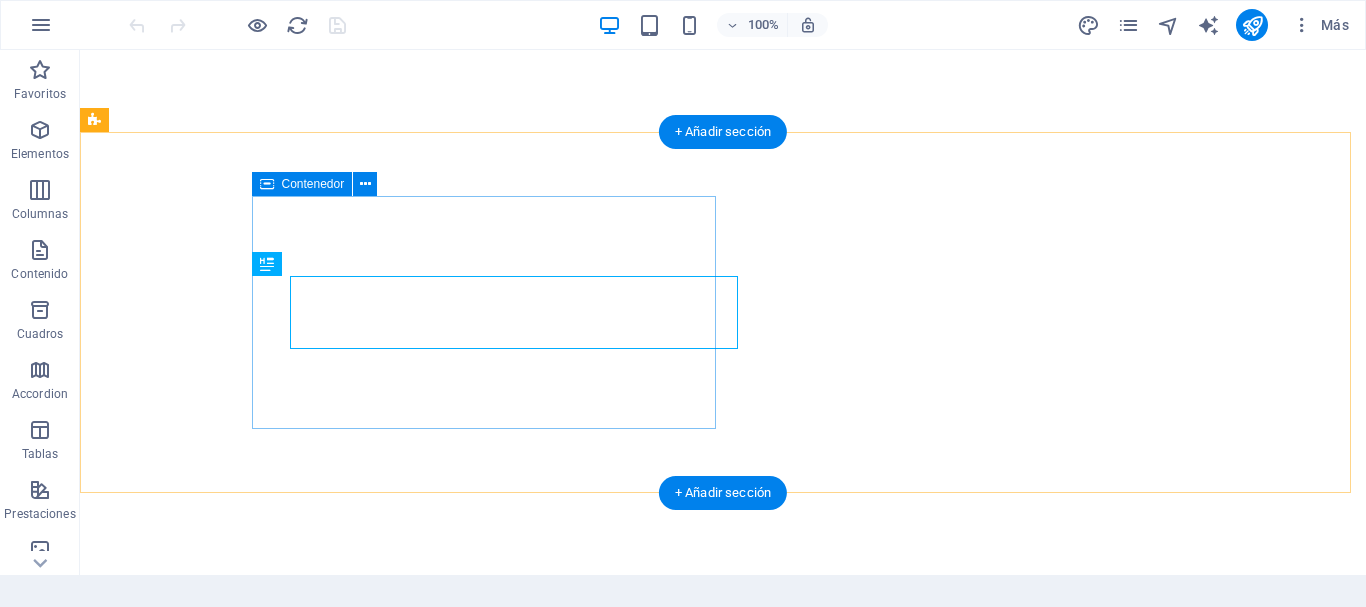 scroll, scrollTop: 0, scrollLeft: 0, axis: both 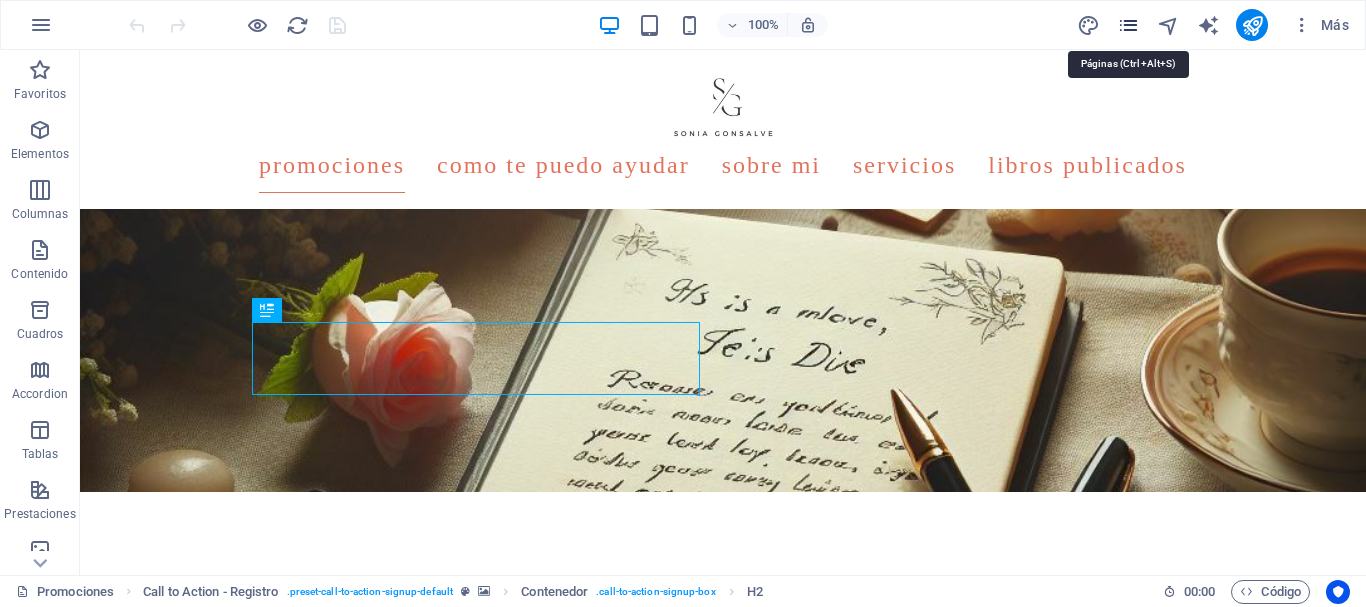 click at bounding box center [1128, 25] 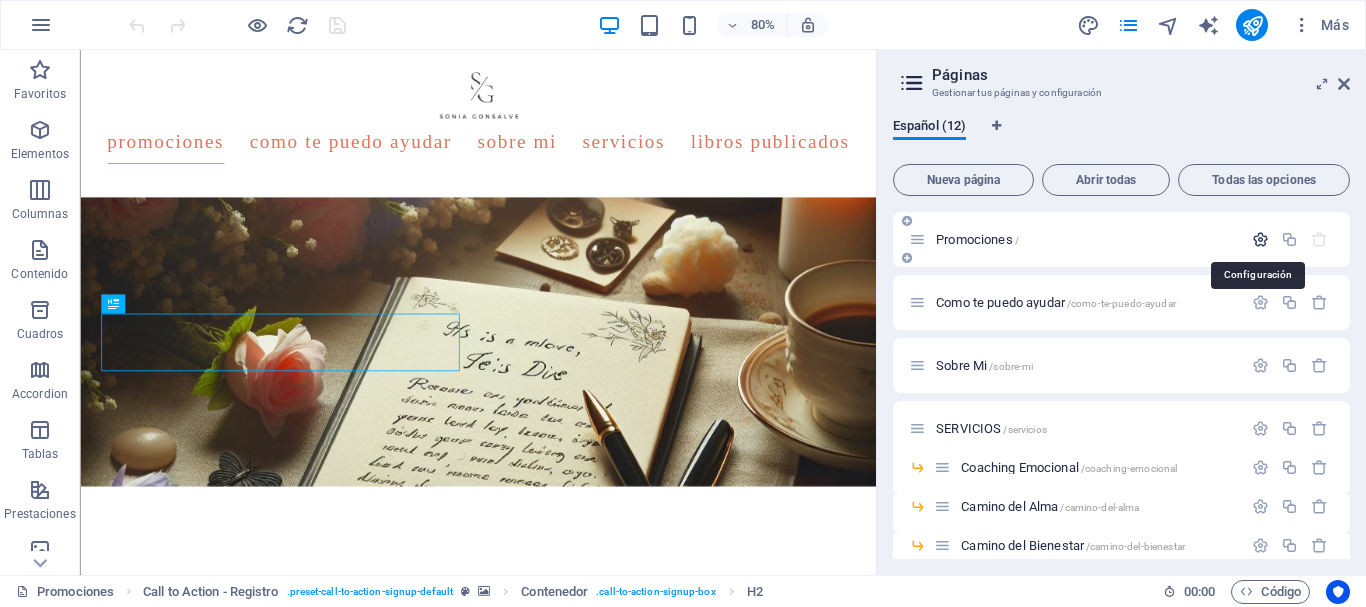 click at bounding box center [1260, 239] 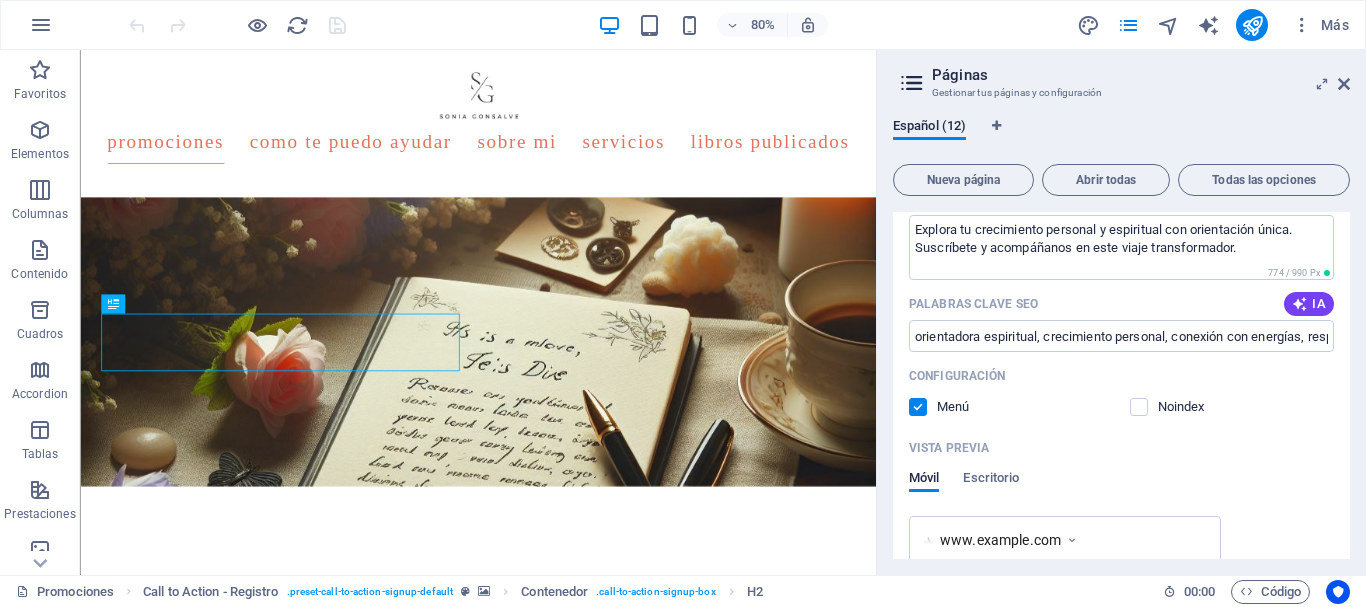 scroll, scrollTop: 200, scrollLeft: 0, axis: vertical 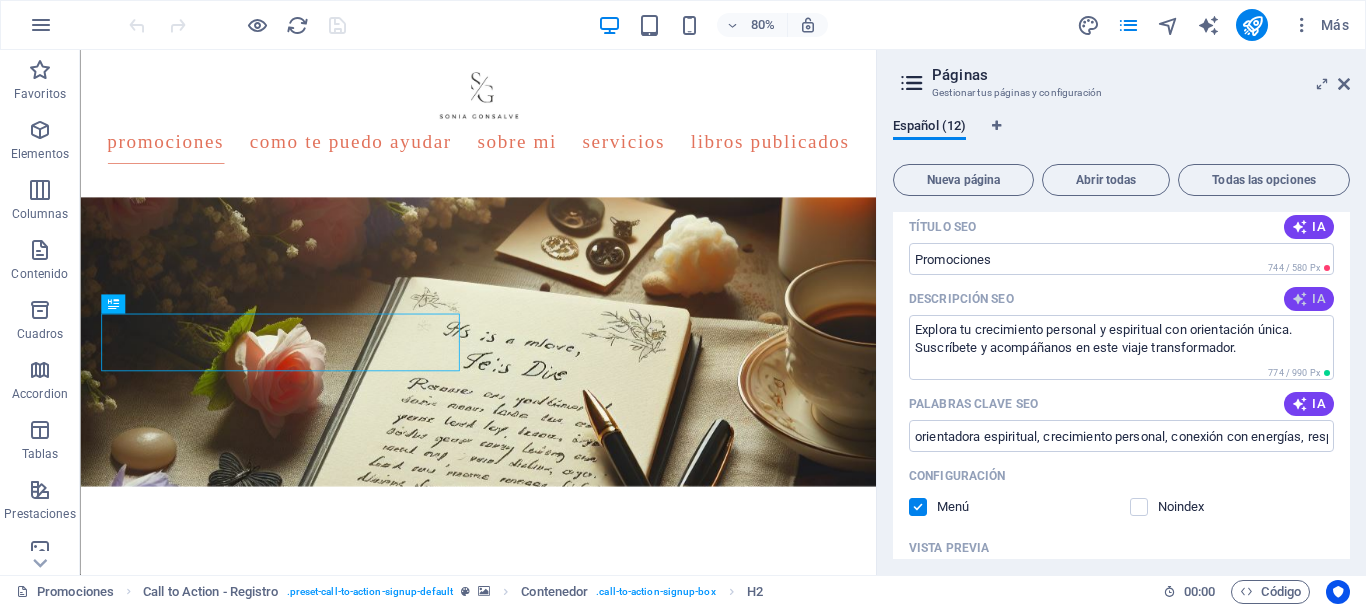 click on "IA" at bounding box center [1309, 299] 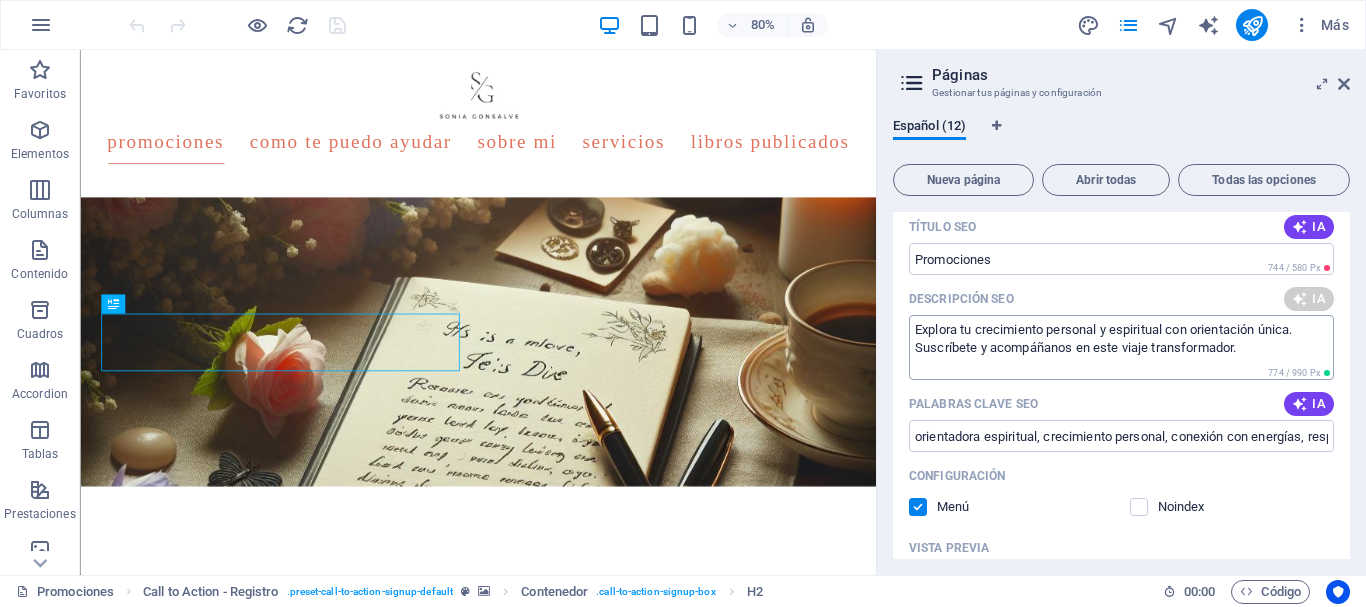 type on "Descubre herramientas para tu crecimiento personal y espiritual con sesiones de orientación. ¡Suscríbete y comienza tu viaje hoy!" 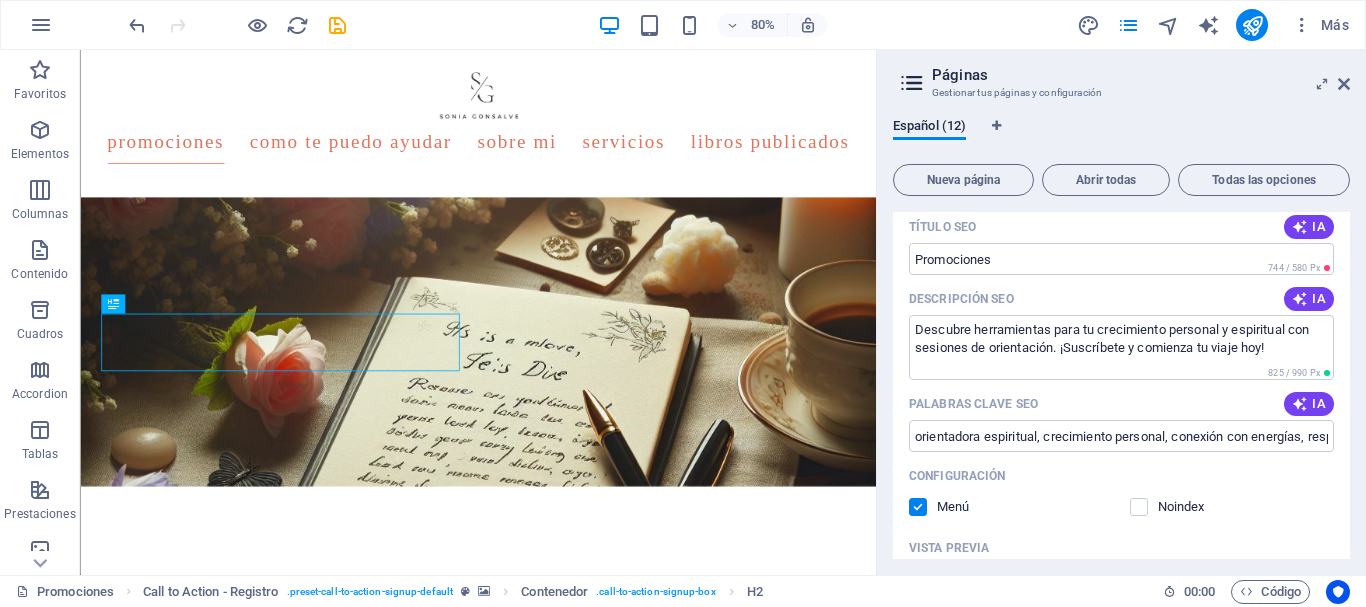 drag, startPoint x: 968, startPoint y: 261, endPoint x: 893, endPoint y: 269, distance: 75.42546 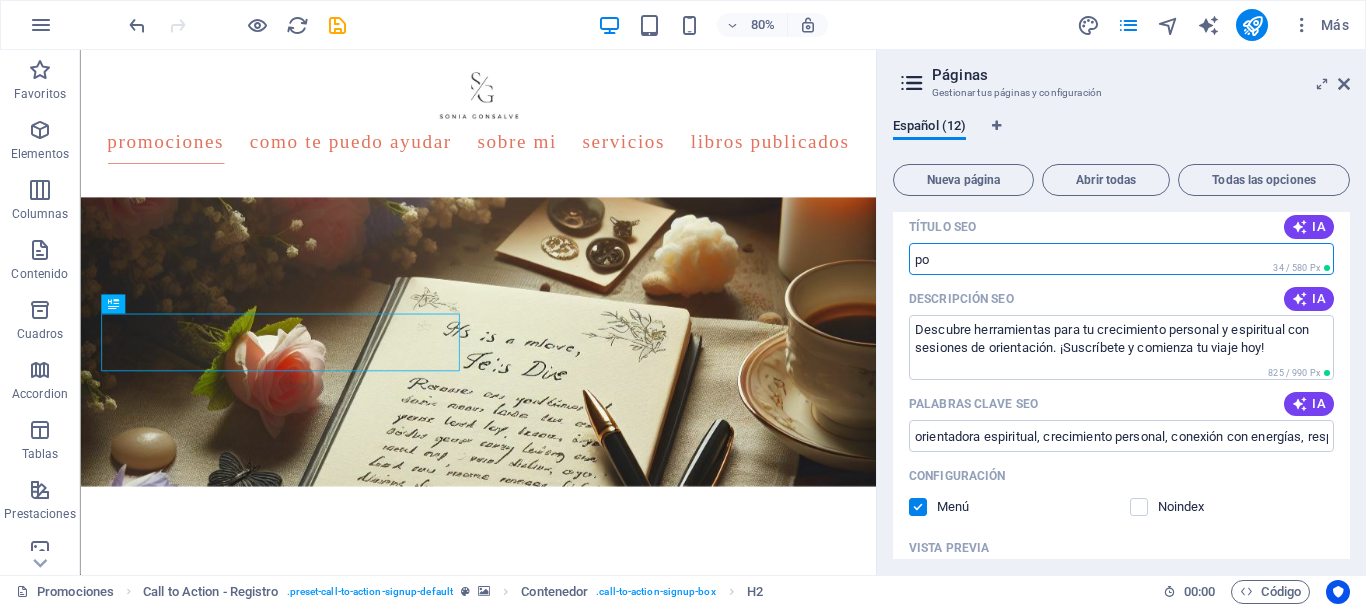 type on "p" 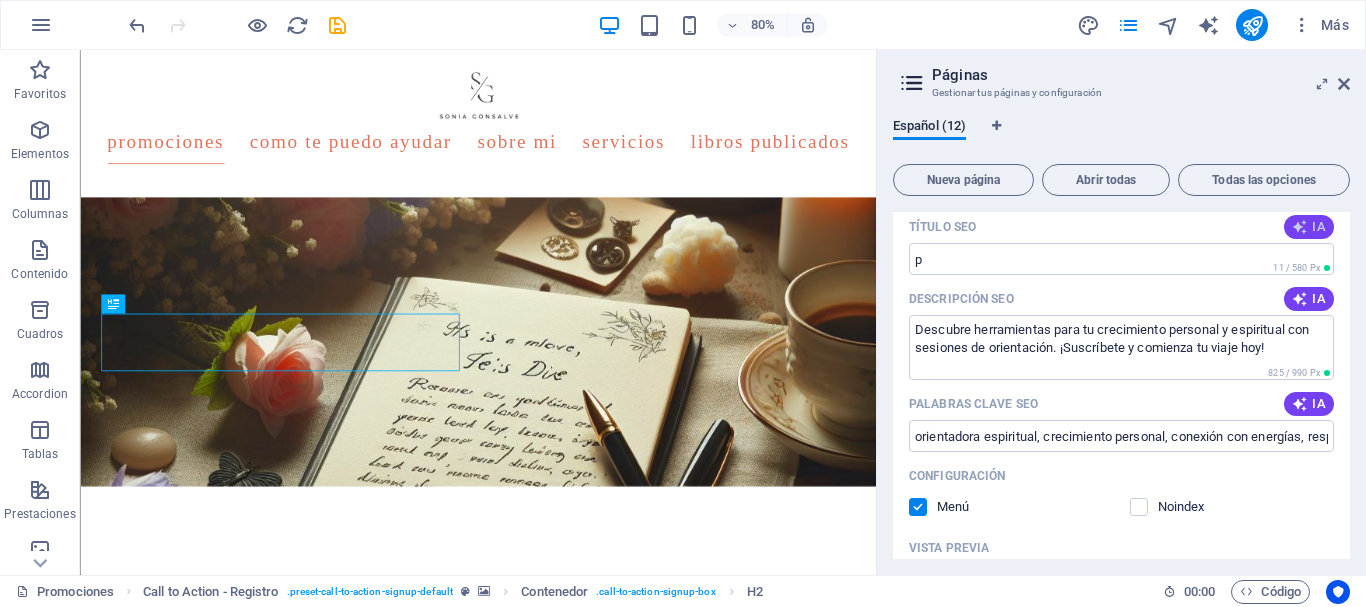 click on "IA" at bounding box center [1309, 227] 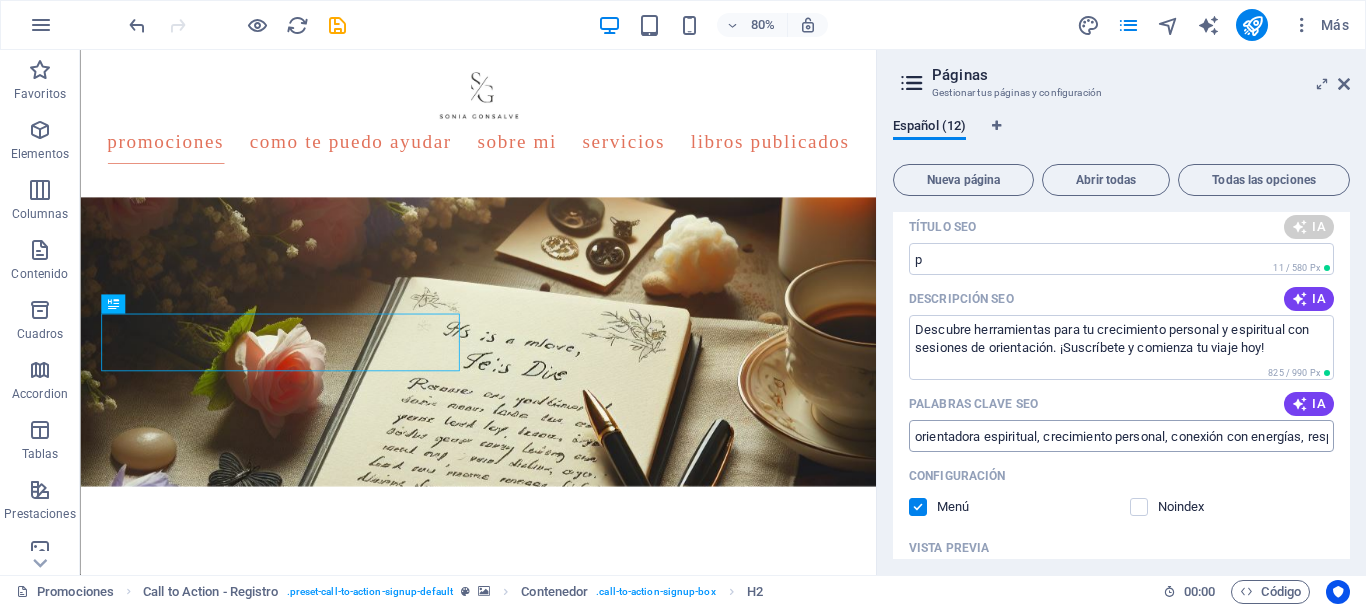 type on "Suscríbete y crece espiritualmente" 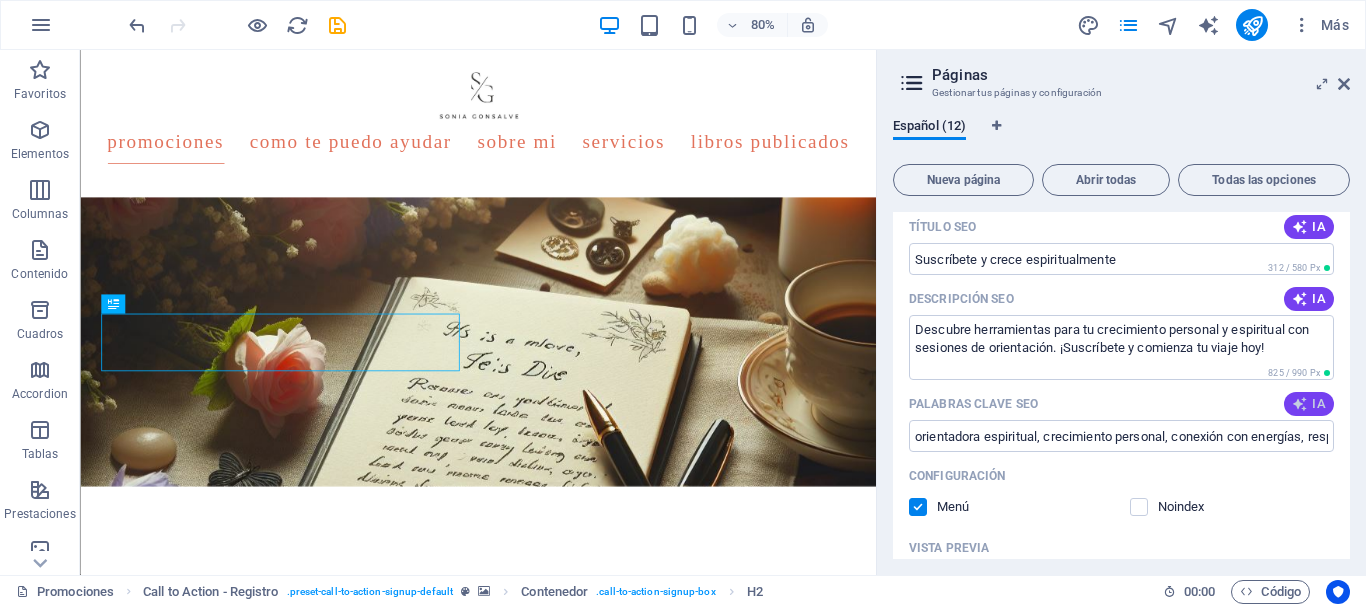 click on "IA" at bounding box center (1309, 404) 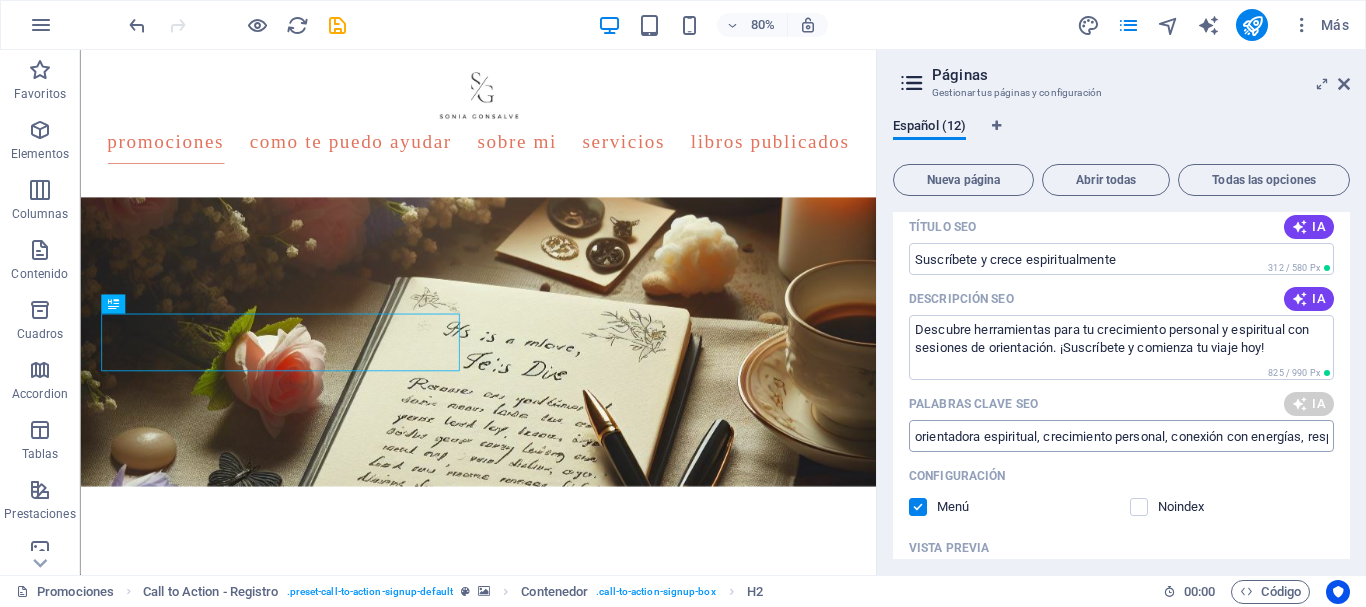 type on "orientación espiritual, crecimiento personal, desarrollo espiritual, sesiones de orientación, responsabilidad personal, práctica de autoconocimiento" 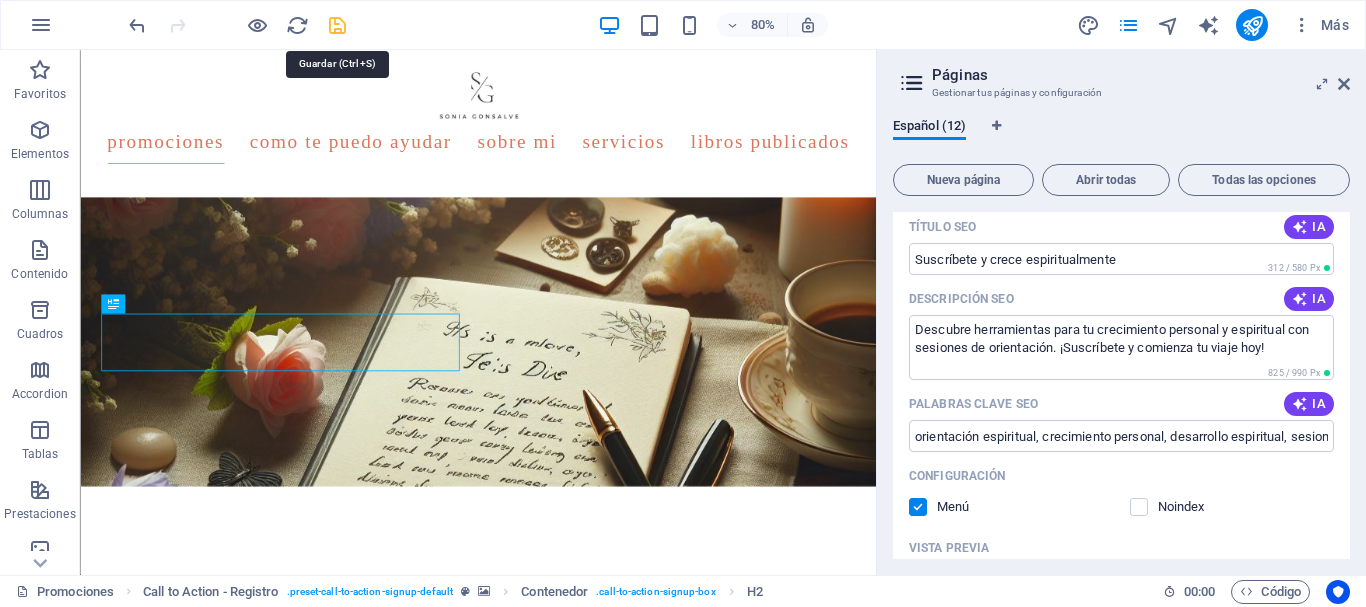 click at bounding box center (337, 25) 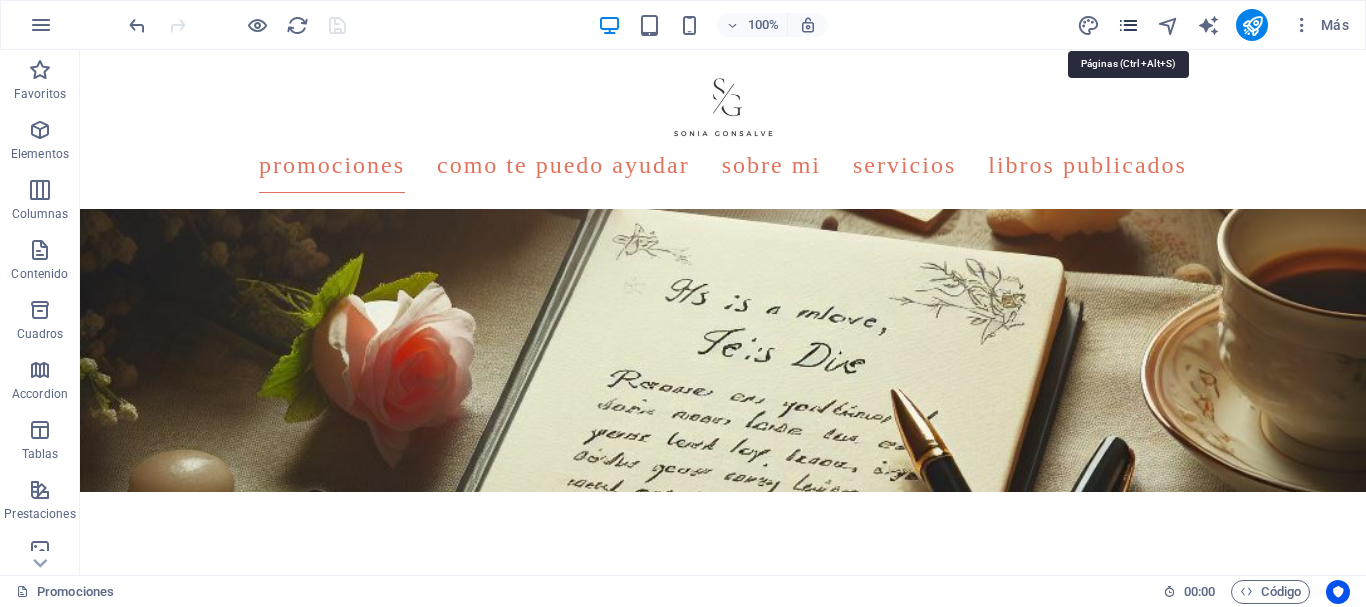 click at bounding box center (1128, 25) 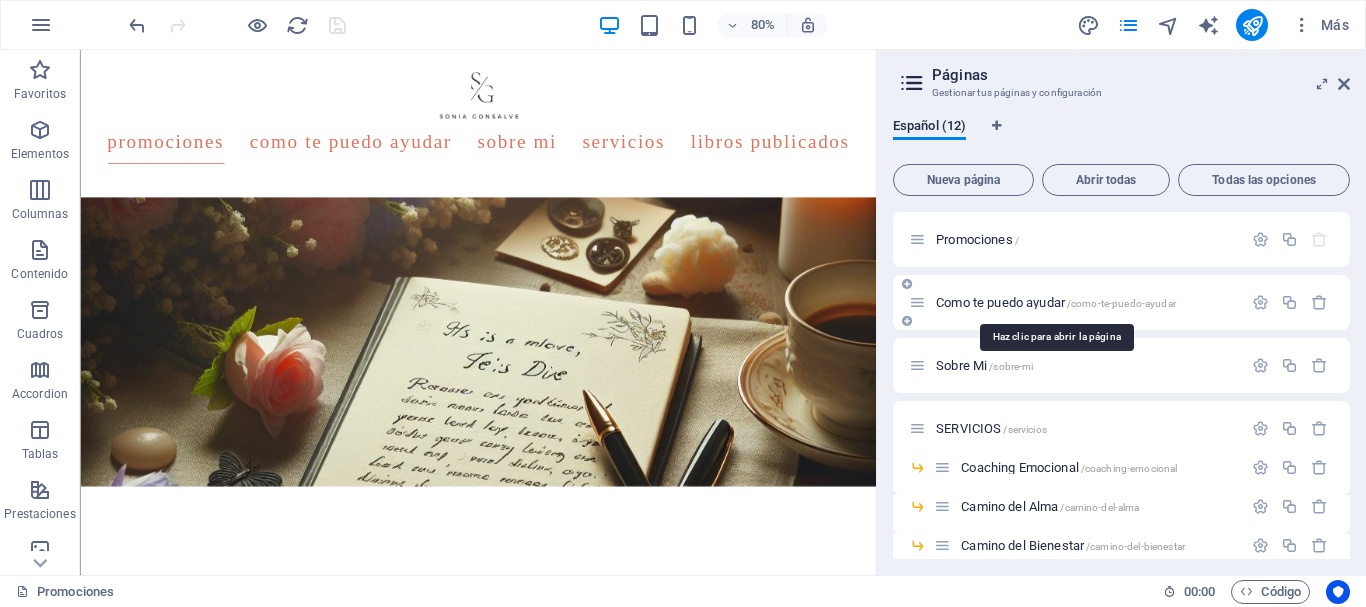 click on "Como te puedo ayudar /como-te-puedo-ayudar" at bounding box center [1056, 302] 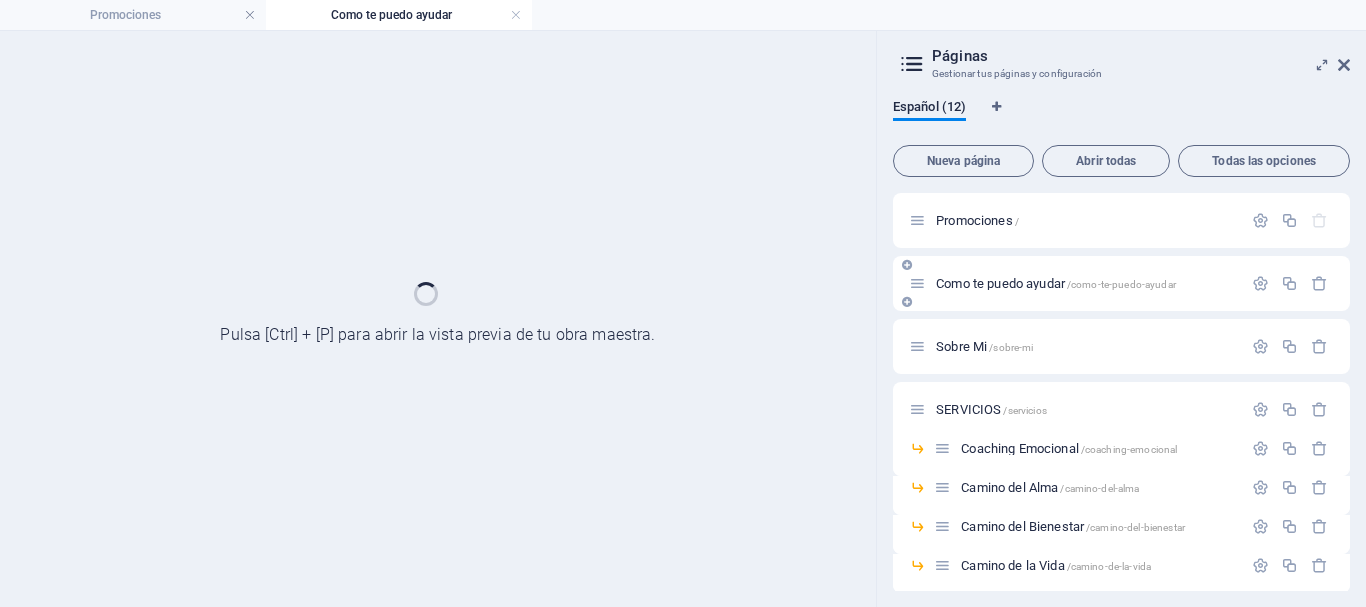scroll, scrollTop: 0, scrollLeft: 0, axis: both 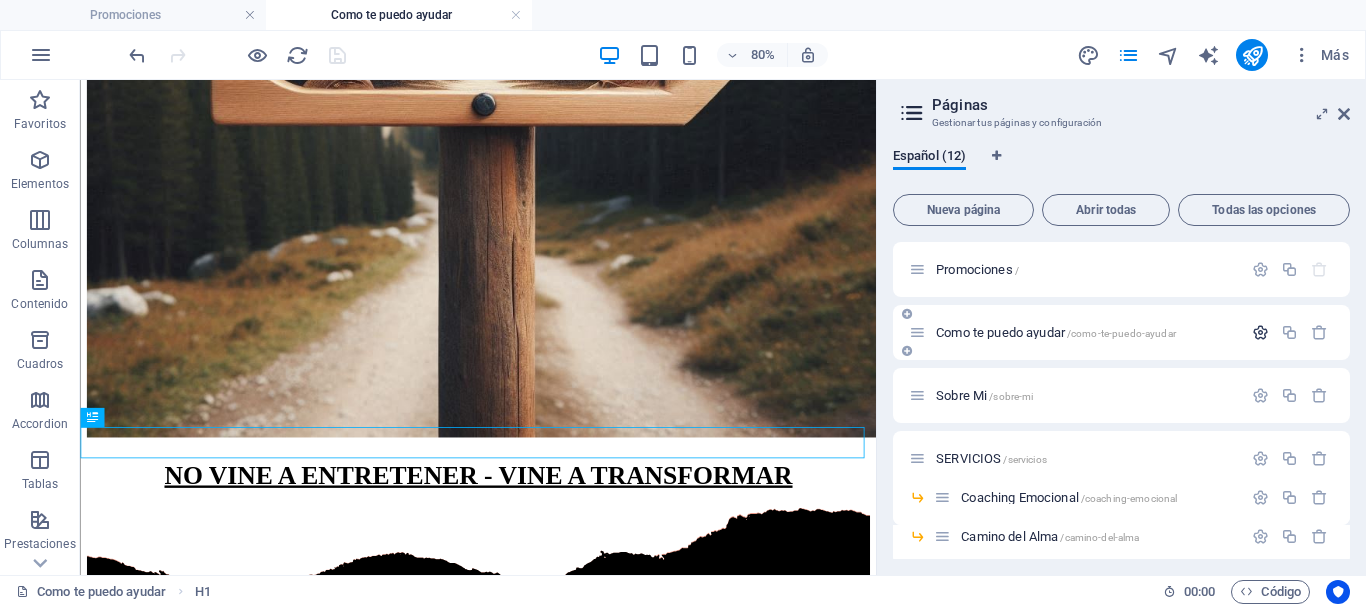 click at bounding box center [1260, 332] 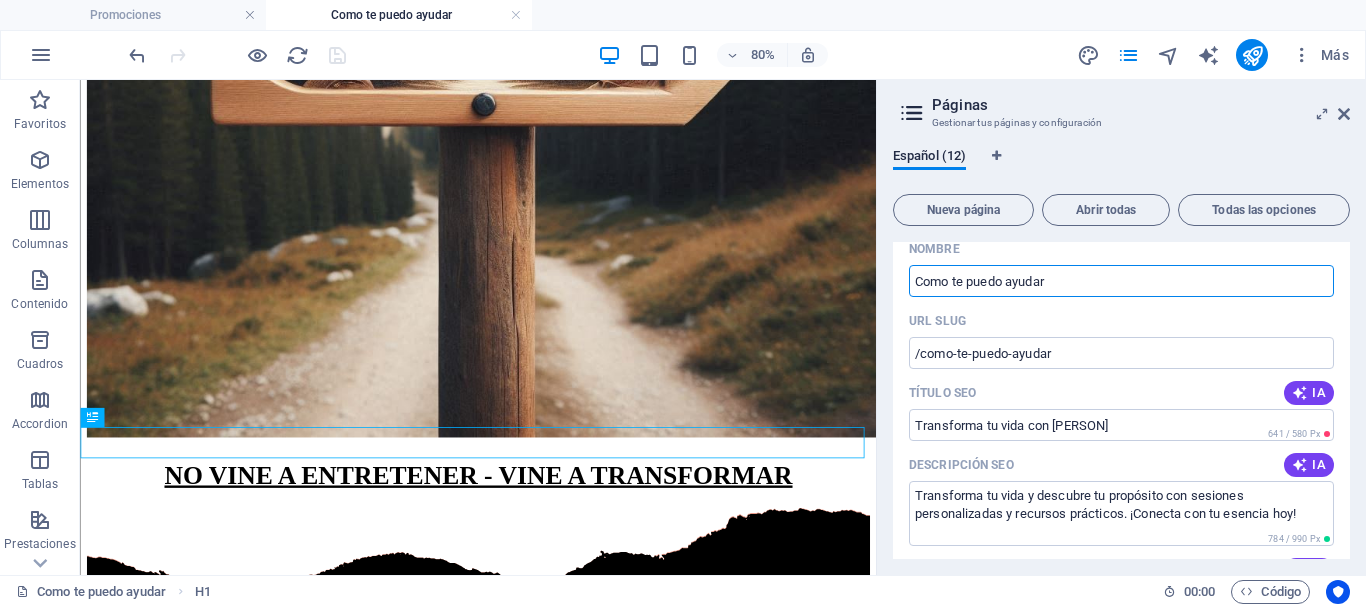 scroll, scrollTop: 200, scrollLeft: 0, axis: vertical 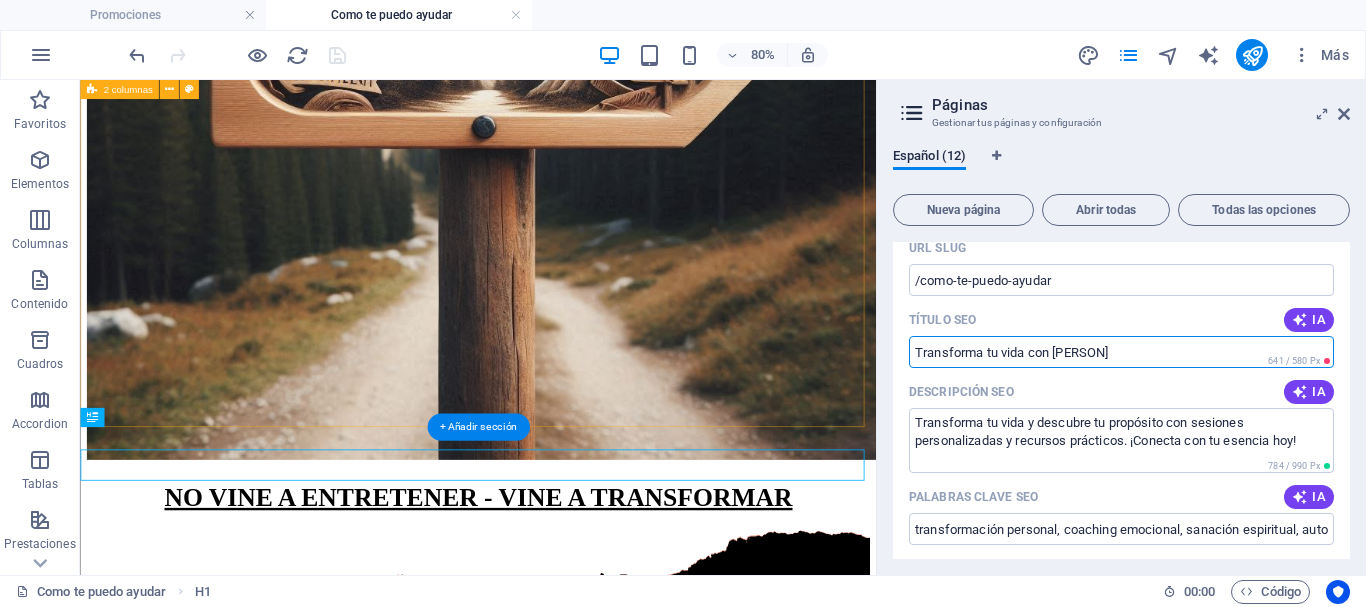 drag, startPoint x: 1177, startPoint y: 424, endPoint x: 1053, endPoint y: 415, distance: 124.32619 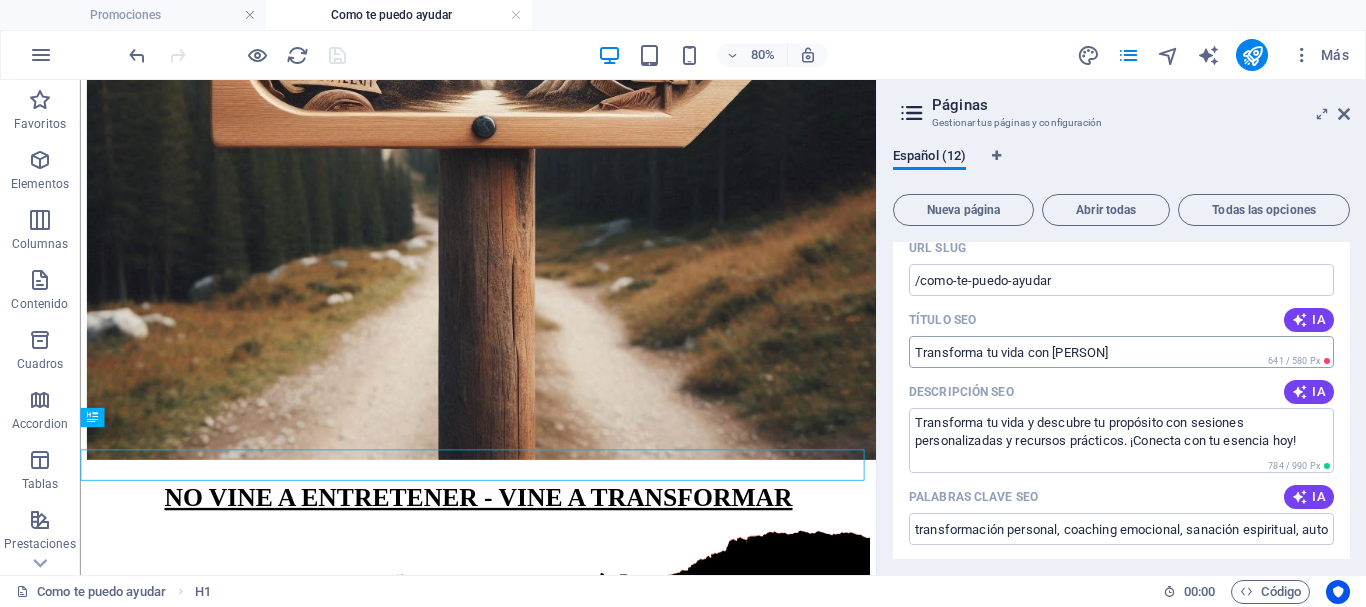 drag, startPoint x: 1059, startPoint y: 356, endPoint x: 1071, endPoint y: 356, distance: 12 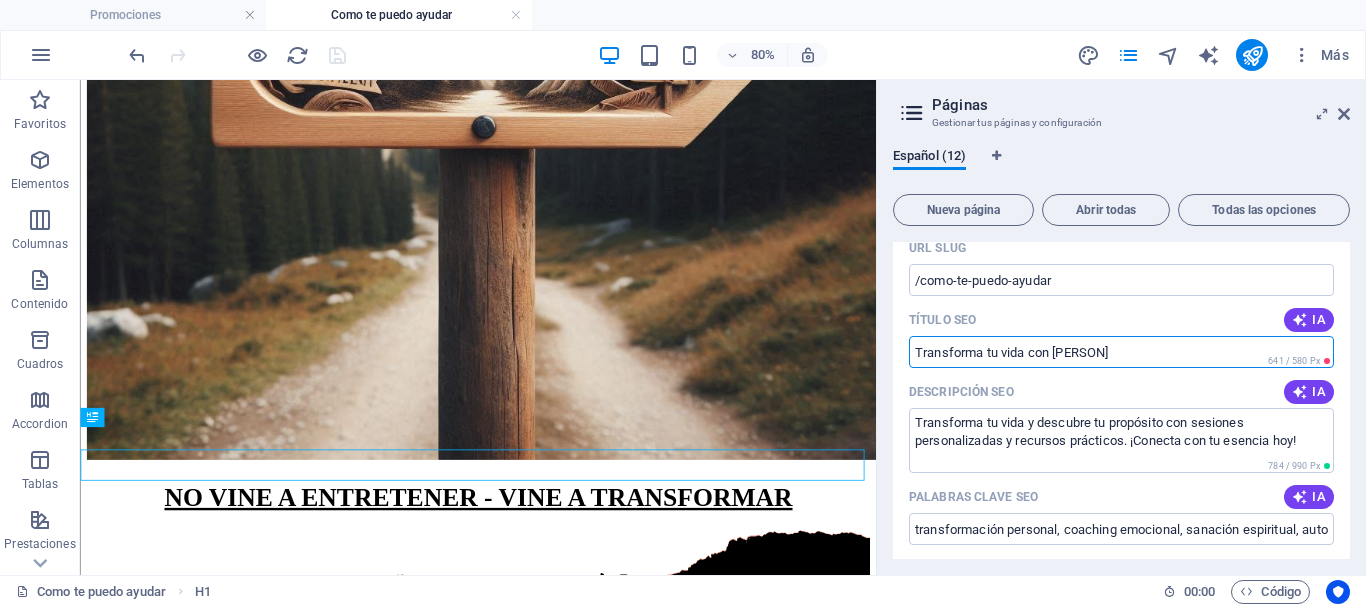 click on "Transforma tu vida con [PERSON]" at bounding box center [1121, 352] 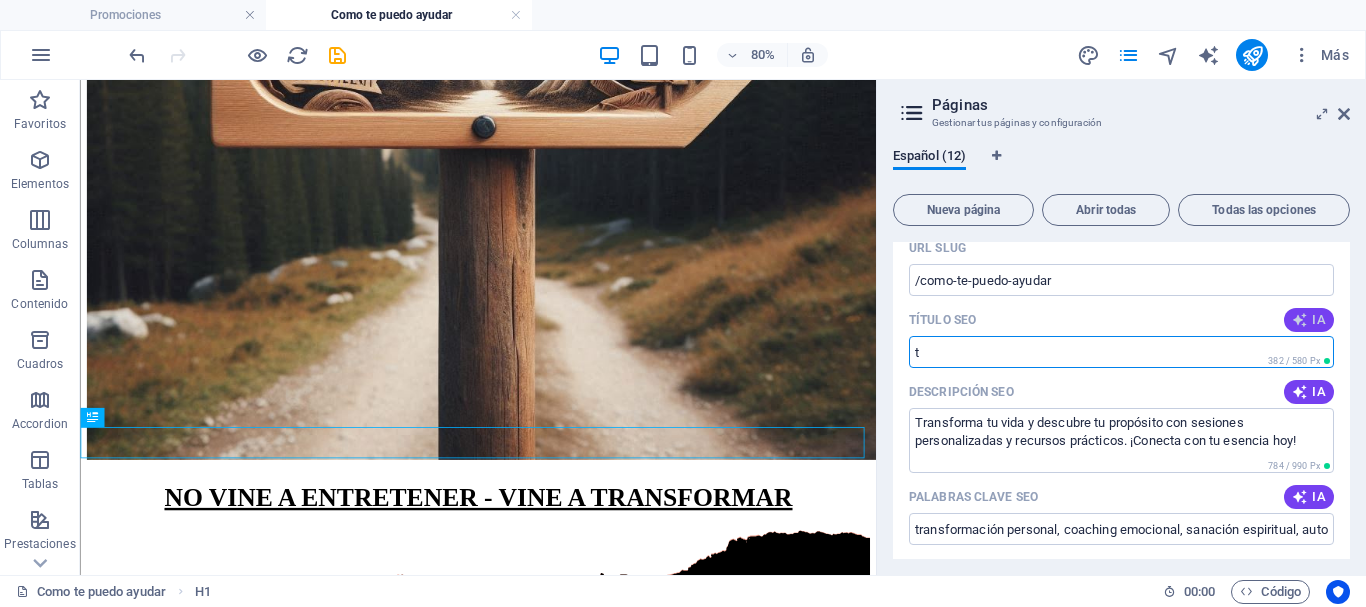 click on "IA" at bounding box center (1309, 320) 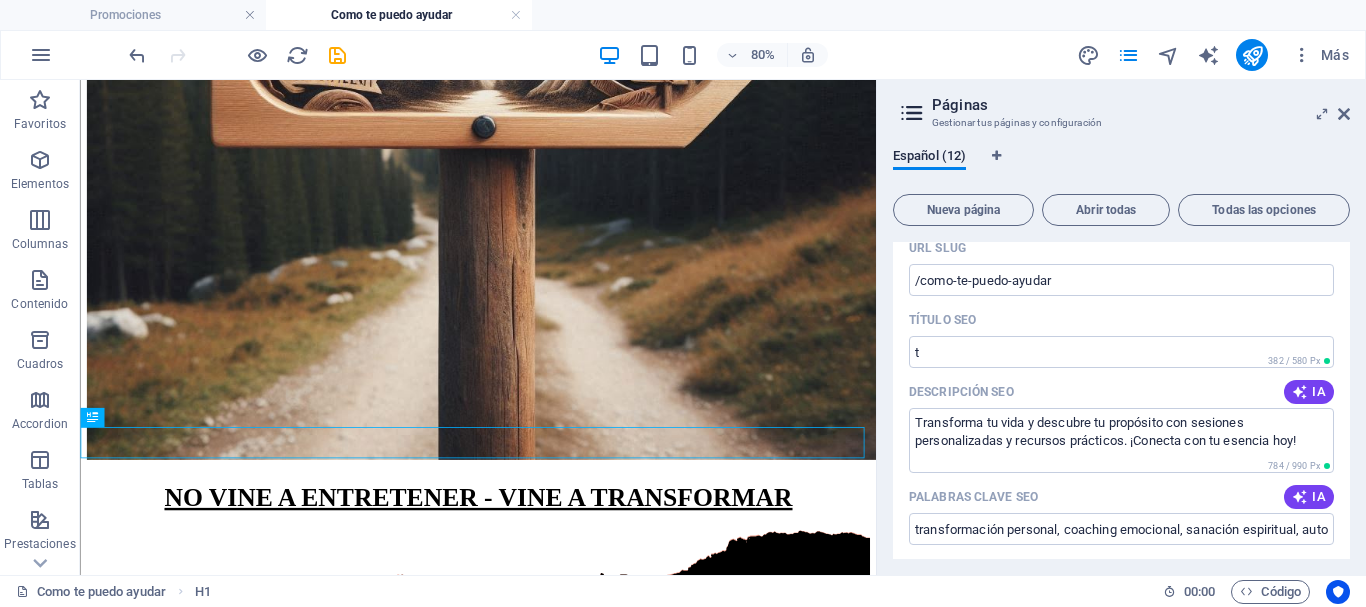type on "**Transforma tu Vida Ahora**" 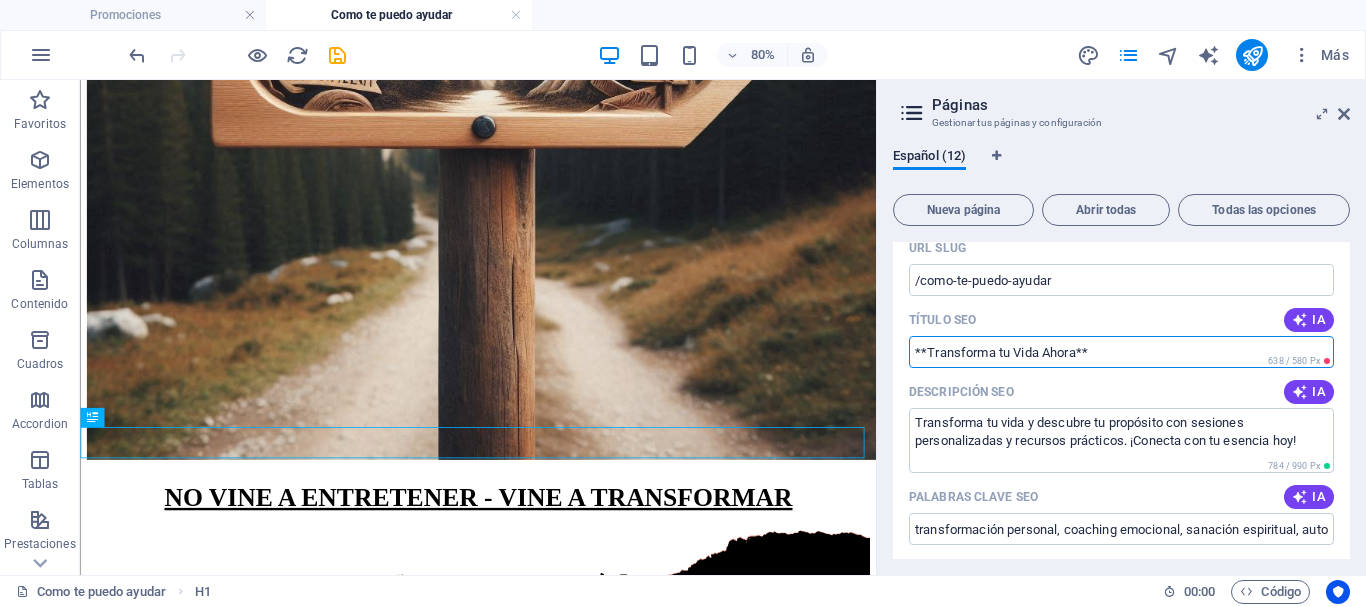 drag, startPoint x: 1115, startPoint y: 352, endPoint x: 887, endPoint y: 353, distance: 228.0022 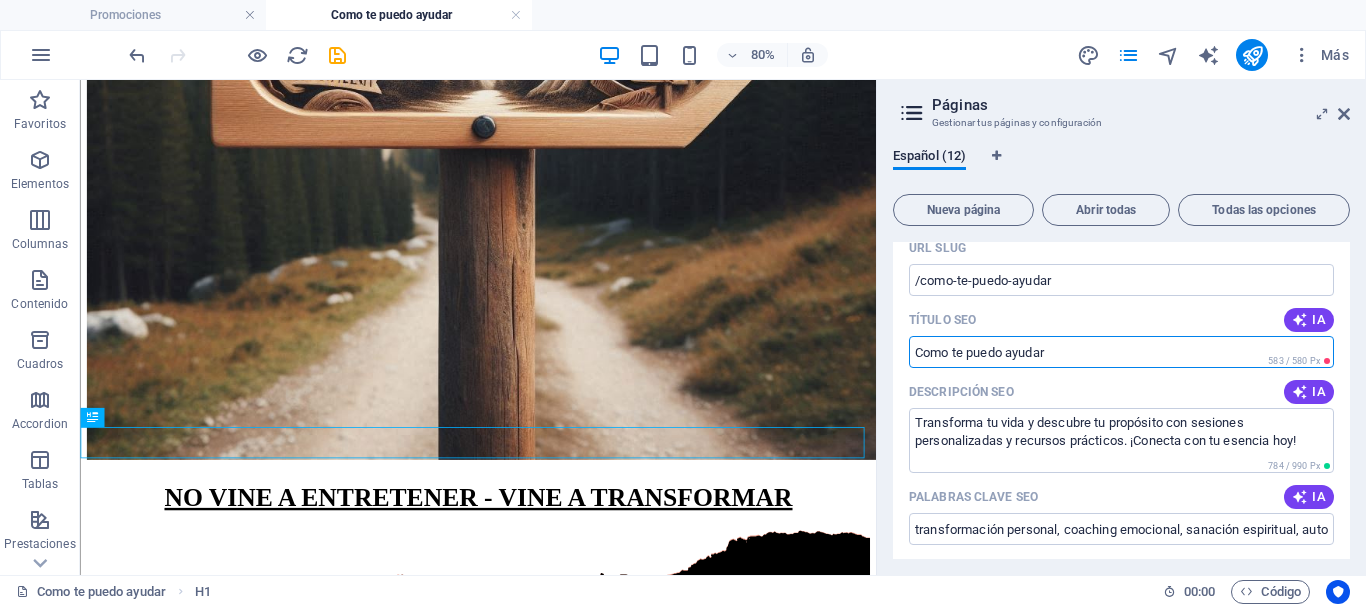 click on "Título SEO" at bounding box center [1121, 352] 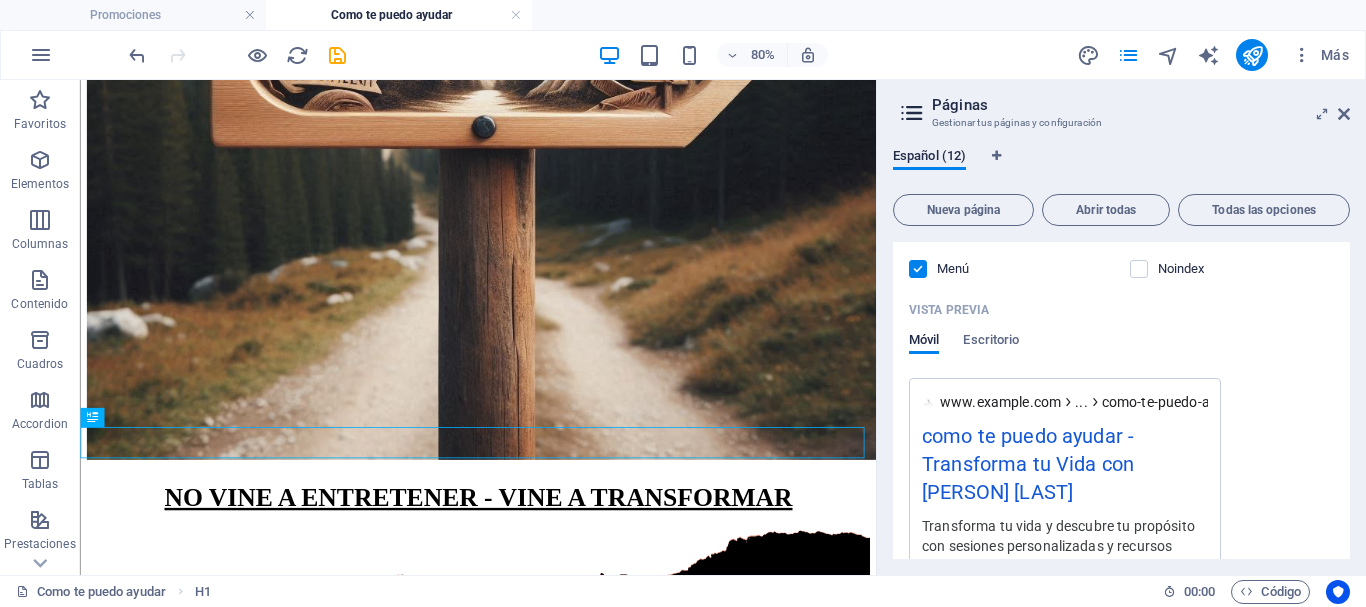 scroll, scrollTop: 400, scrollLeft: 0, axis: vertical 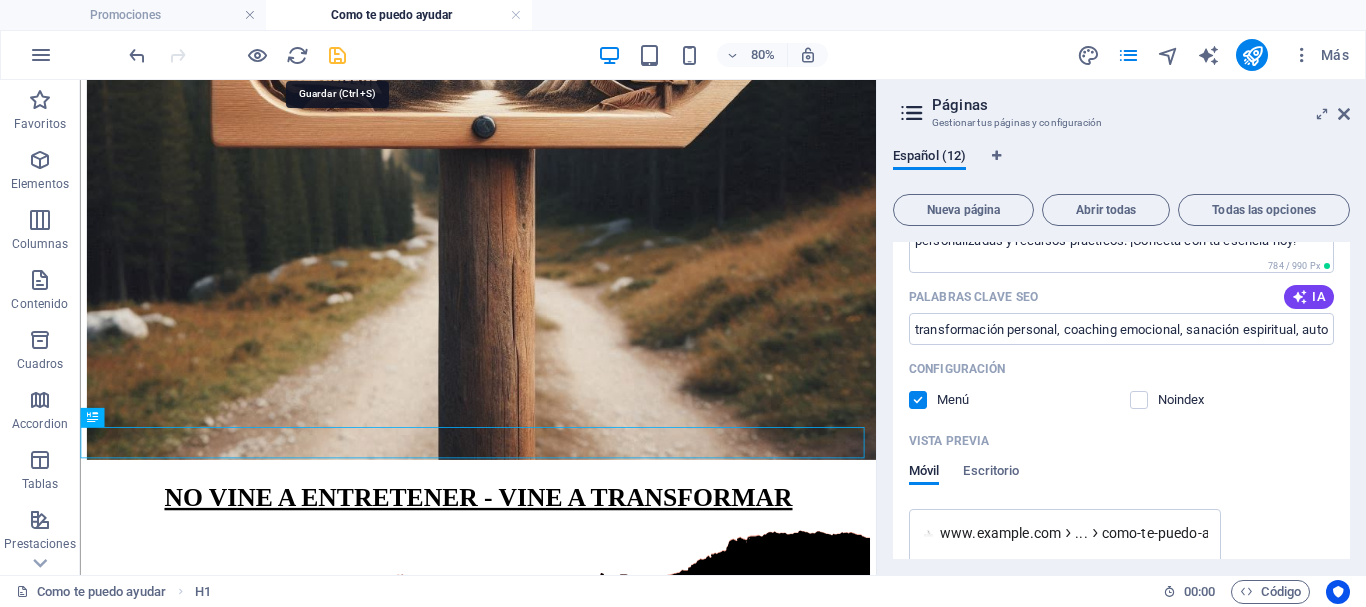 type on "como te puedo ayudar" 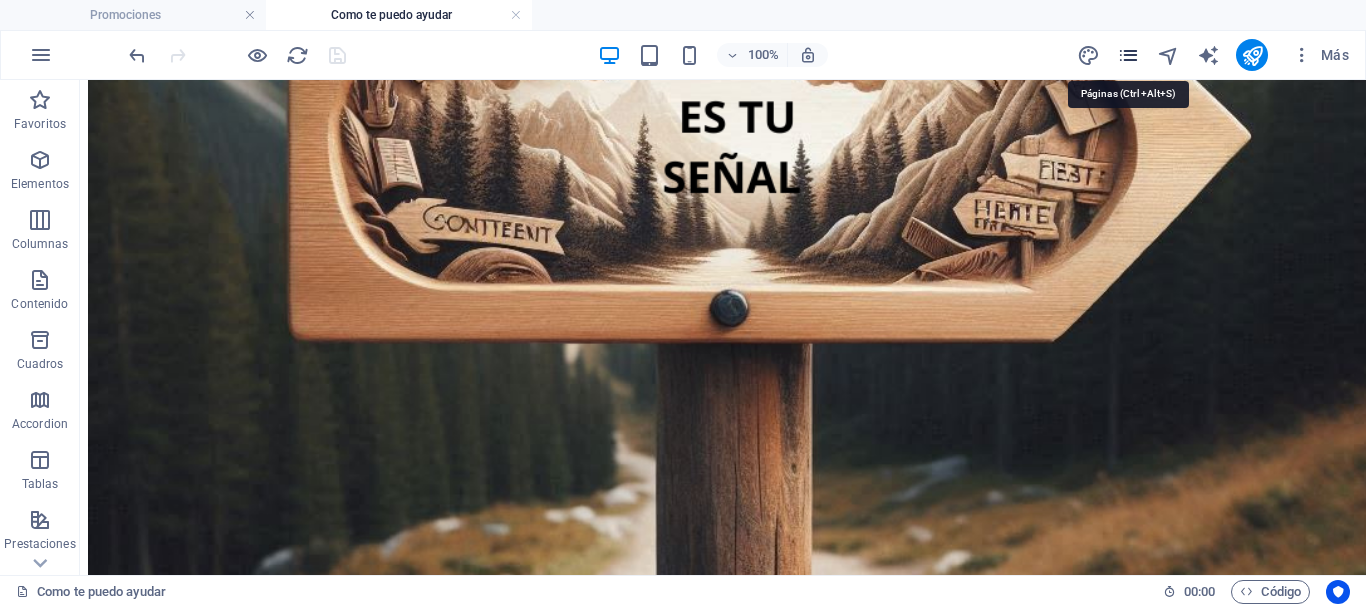 click at bounding box center (1128, 55) 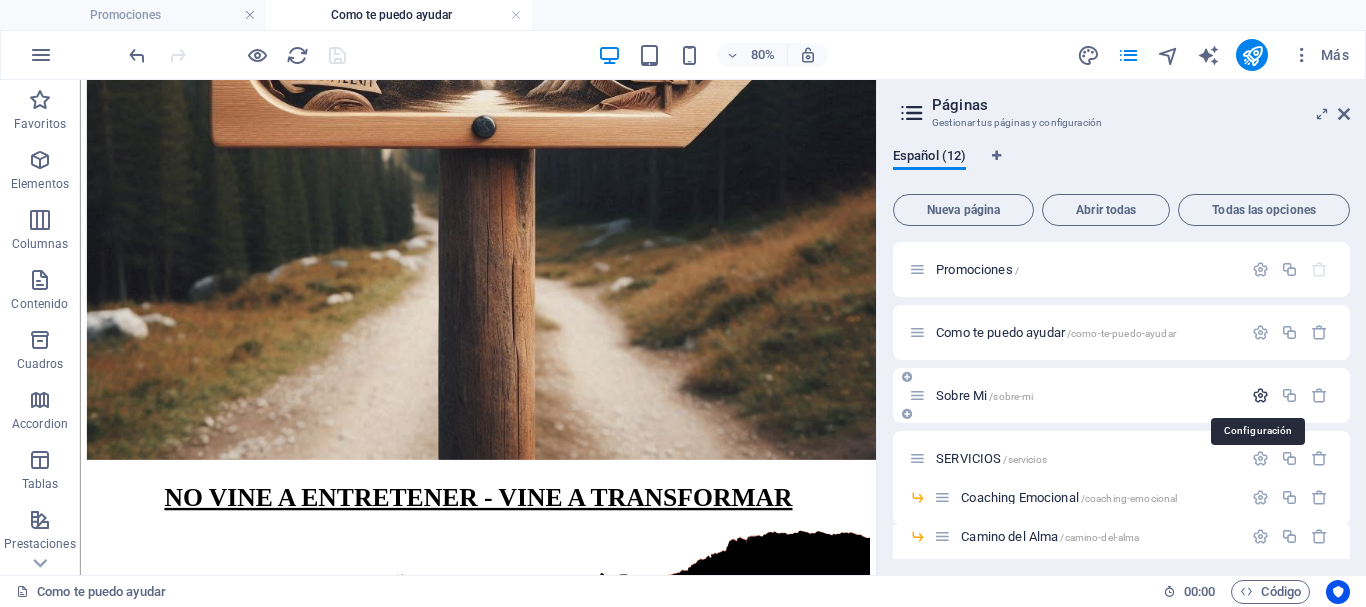 click at bounding box center (1260, 395) 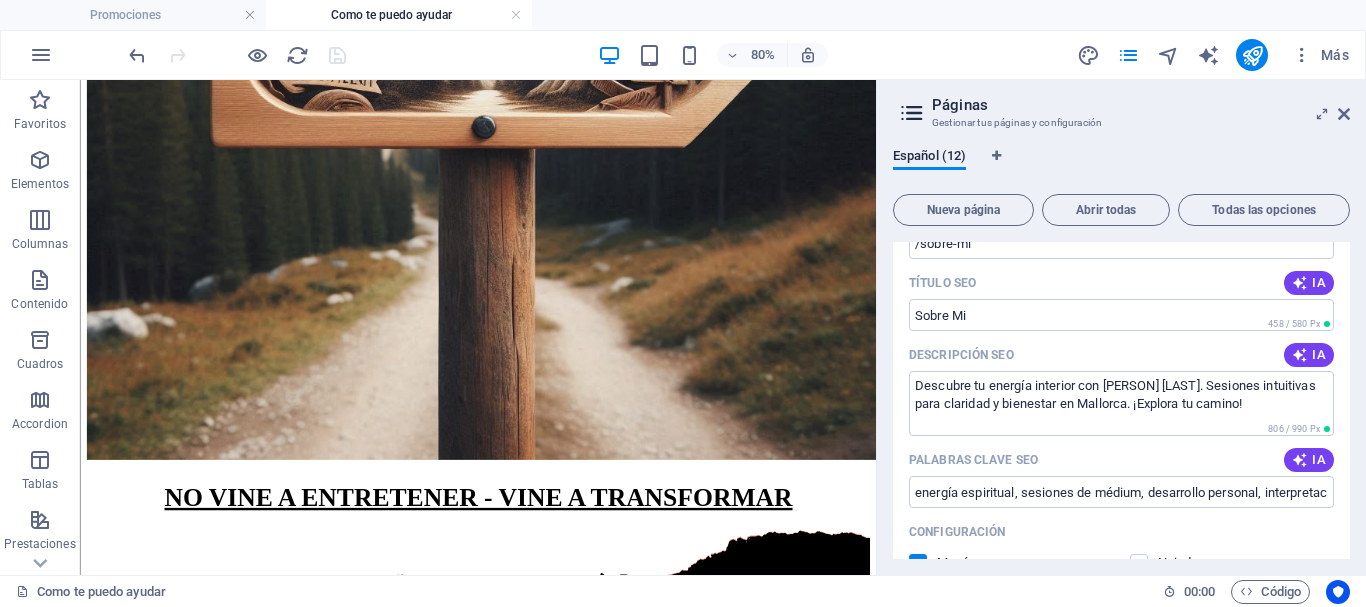 scroll, scrollTop: 0, scrollLeft: 0, axis: both 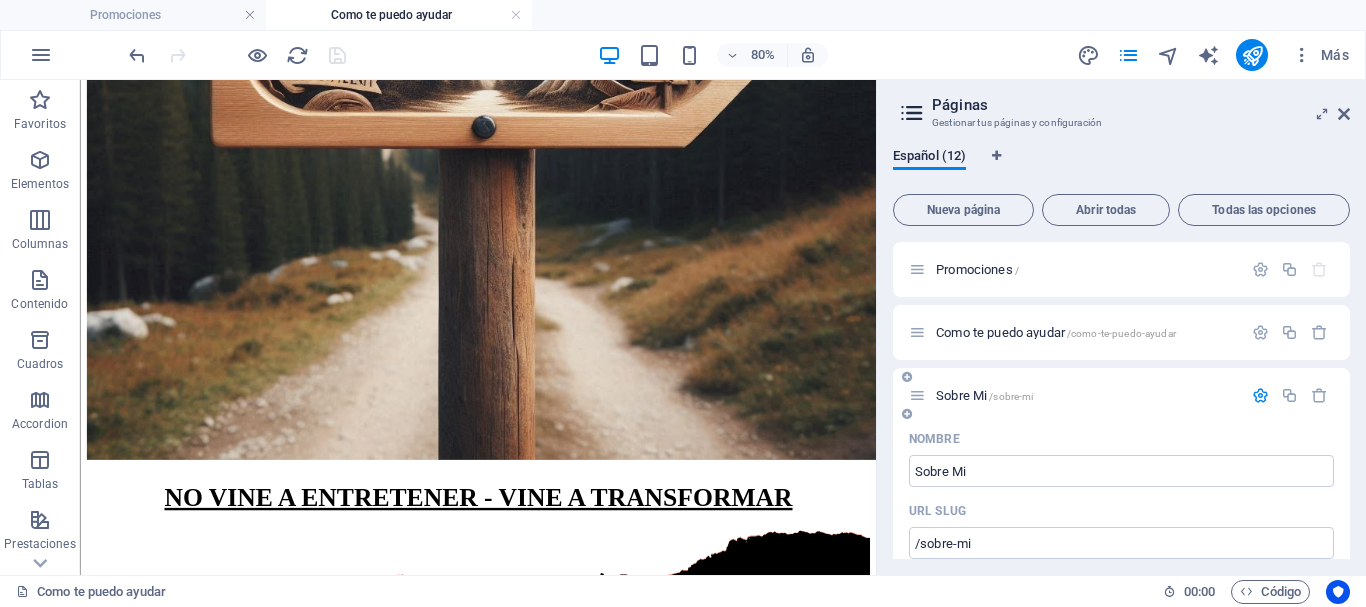 click at bounding box center (1260, 395) 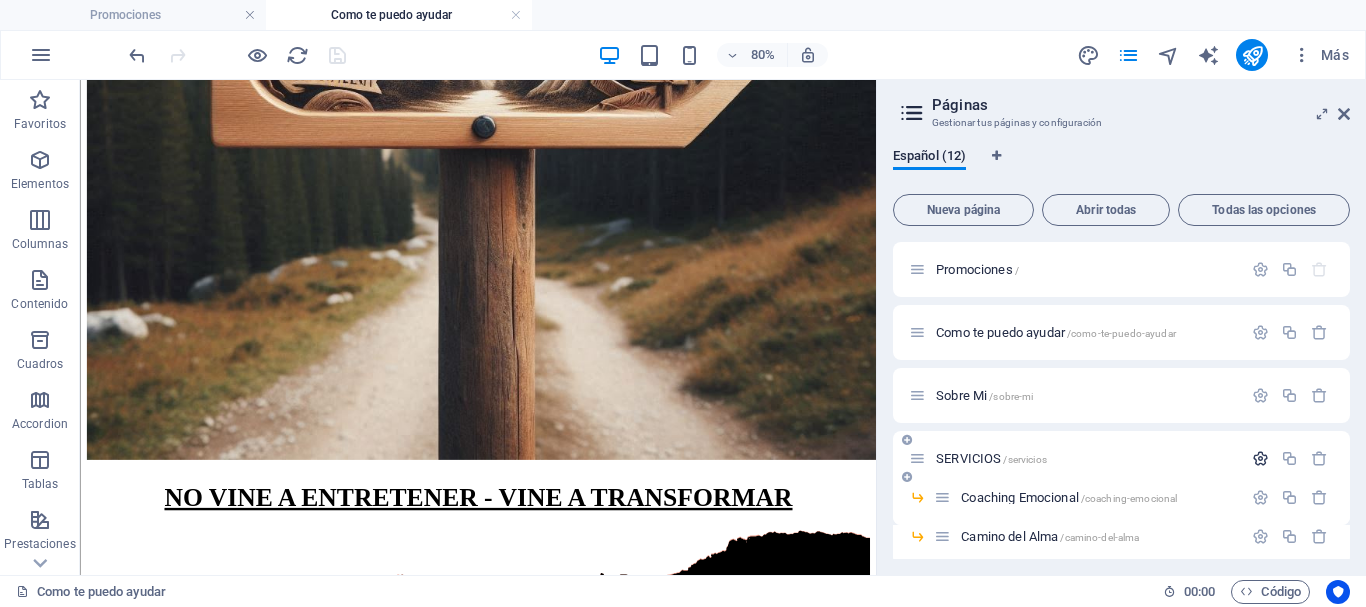 click at bounding box center [1260, 458] 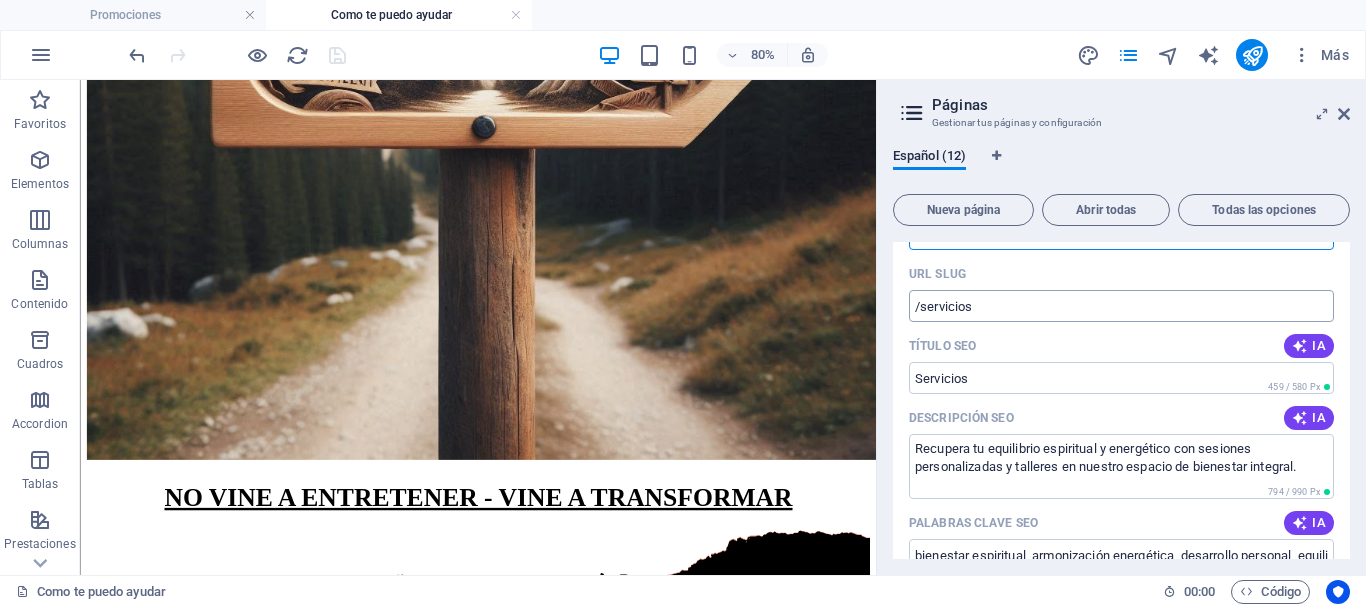 scroll, scrollTop: 100, scrollLeft: 0, axis: vertical 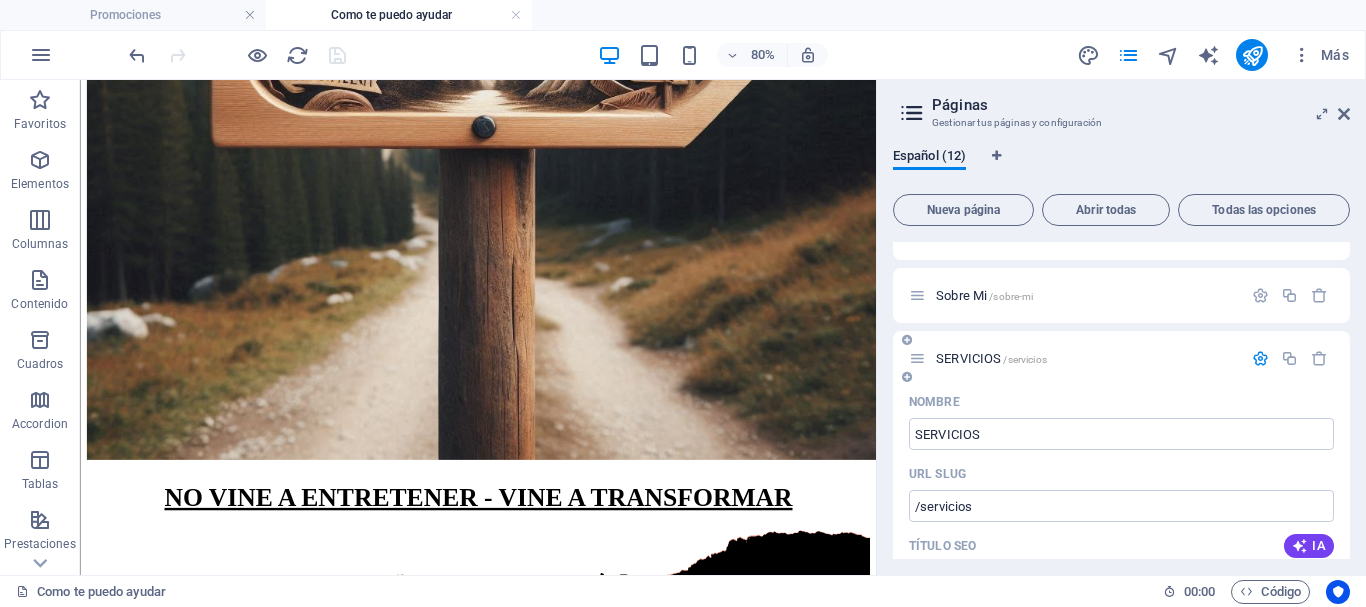 click at bounding box center (1260, 358) 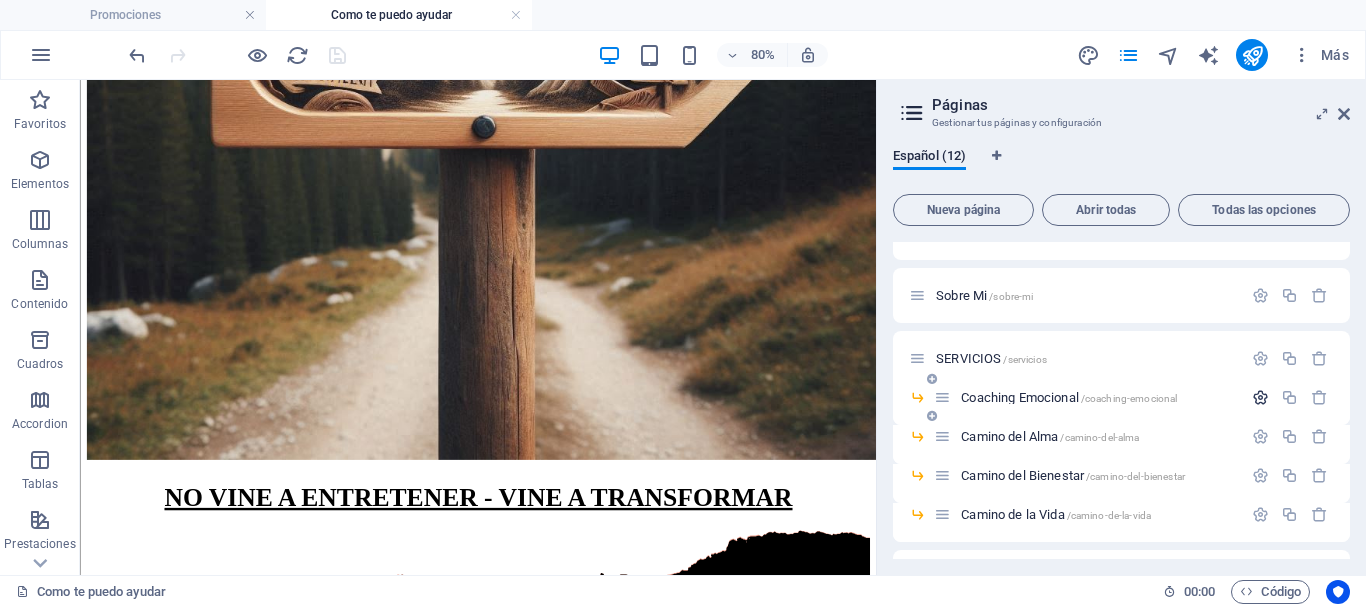 click at bounding box center [1260, 397] 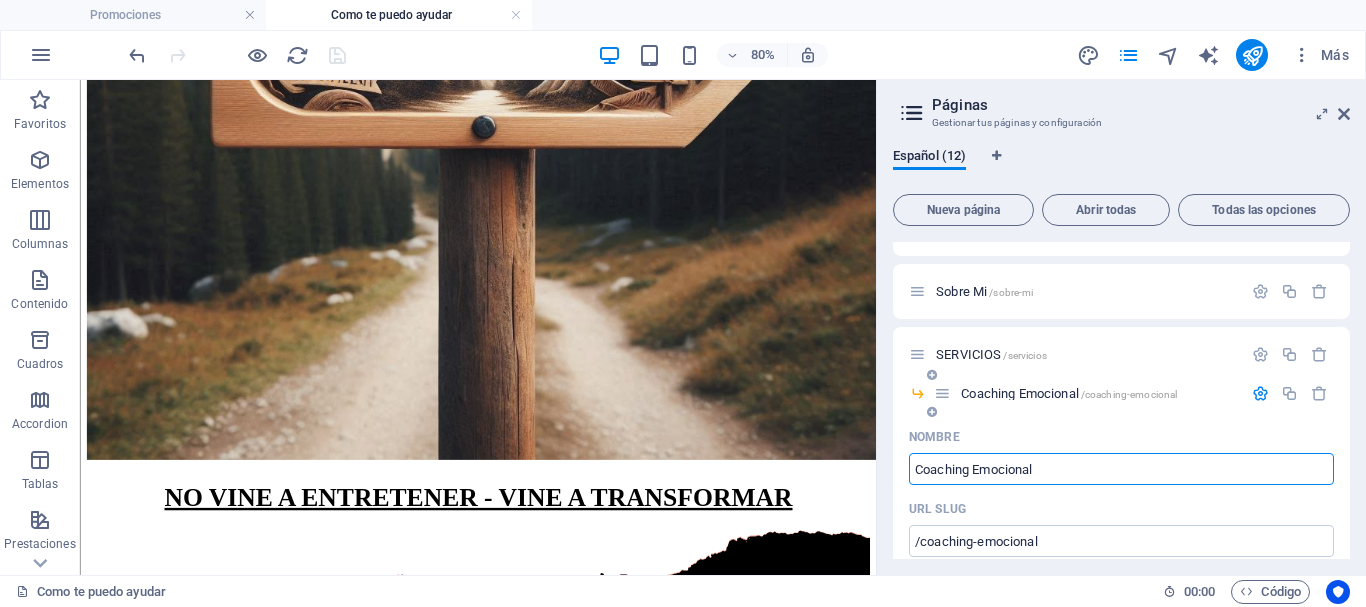 scroll, scrollTop: 100, scrollLeft: 0, axis: vertical 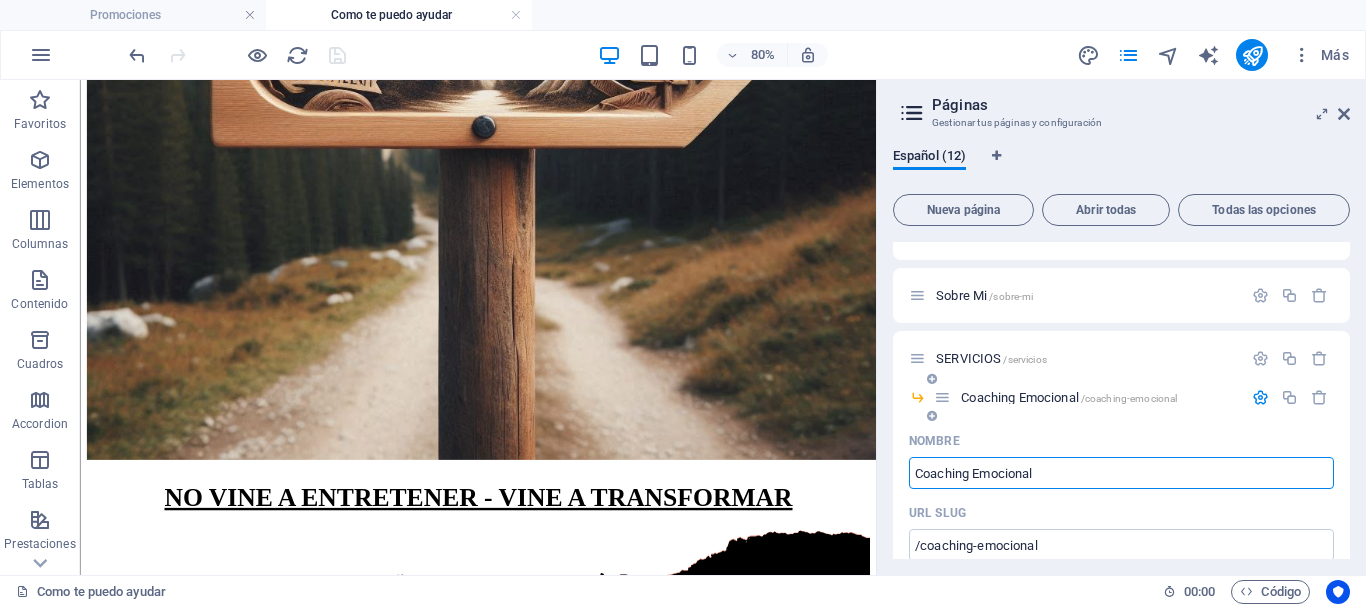 click at bounding box center [1260, 397] 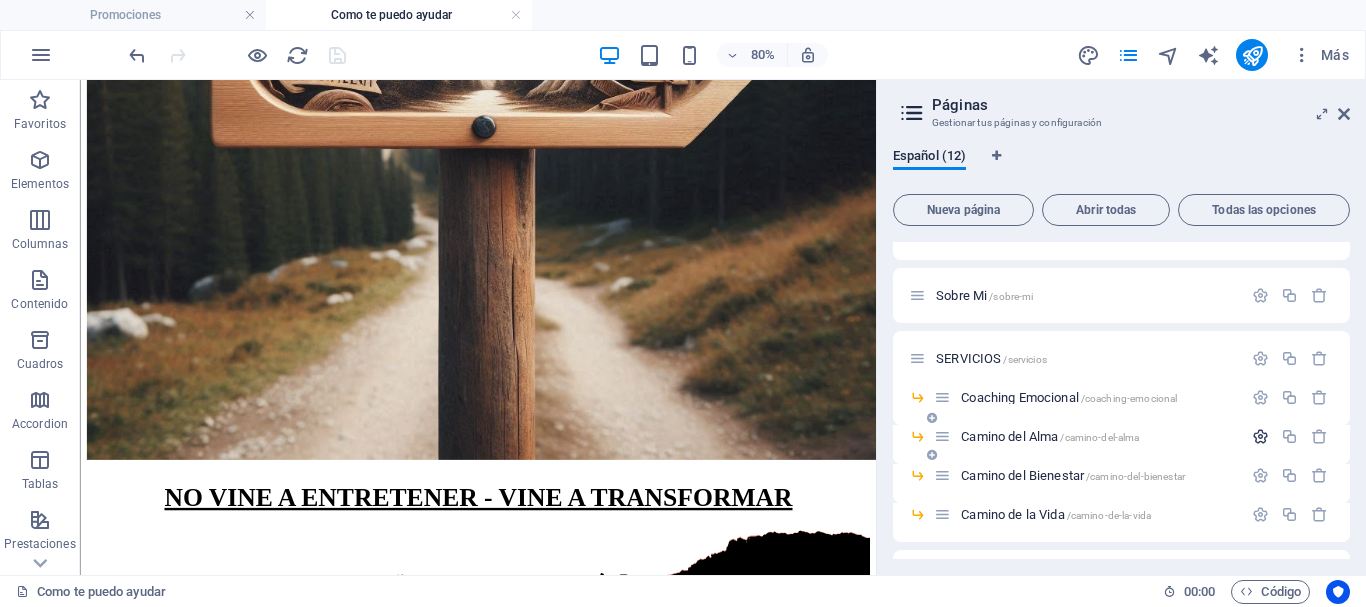 click at bounding box center (1260, 436) 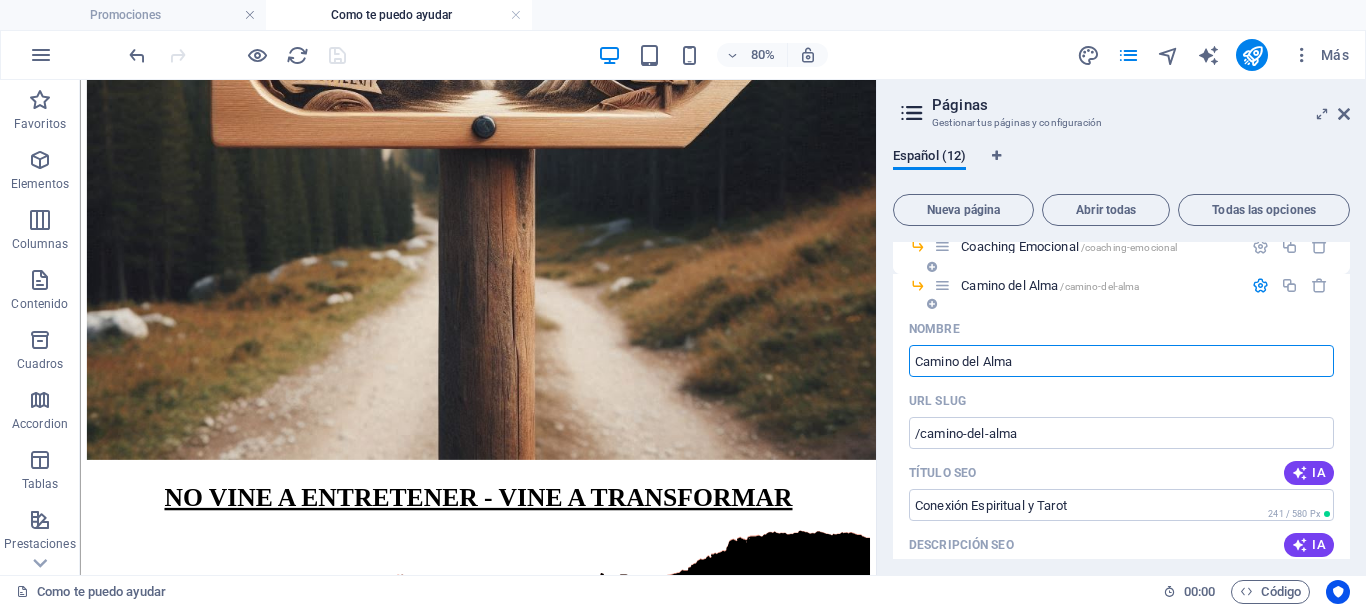 scroll, scrollTop: 100, scrollLeft: 0, axis: vertical 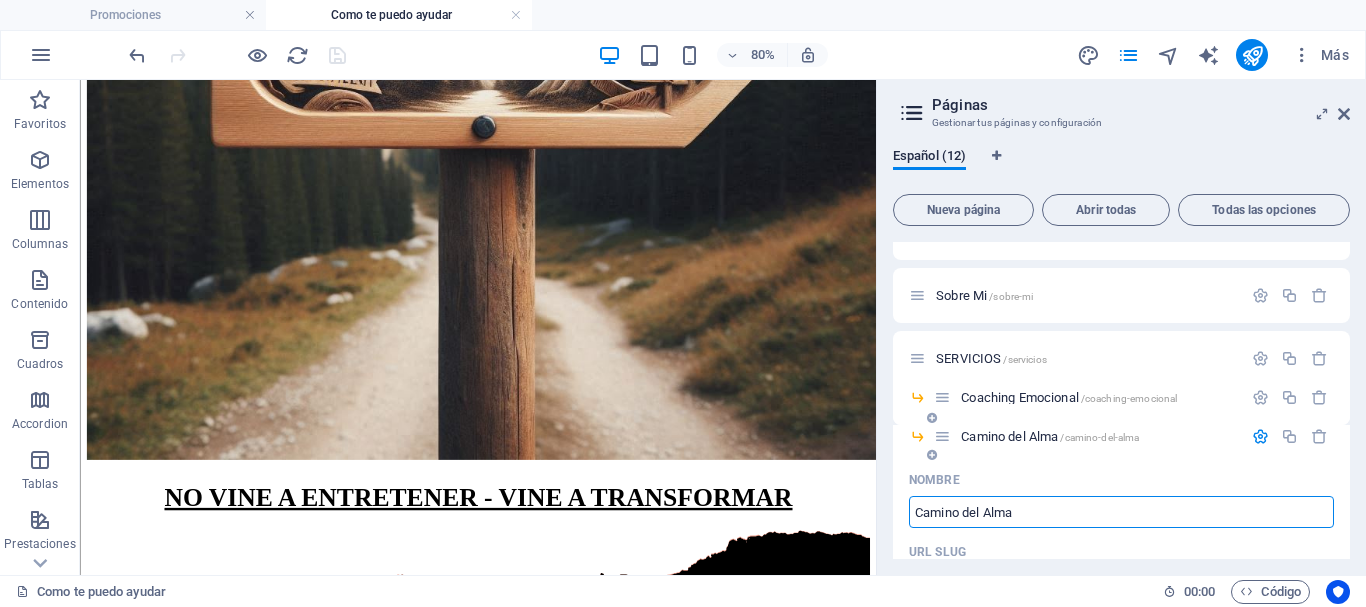 click at bounding box center [1260, 436] 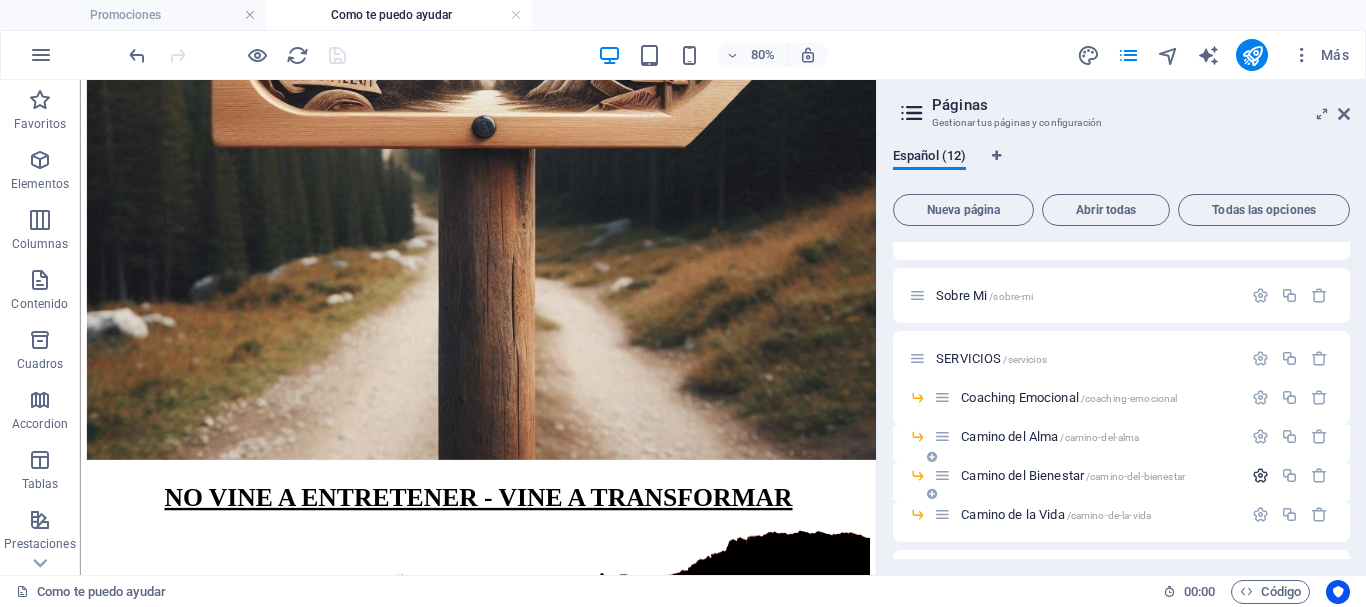 click at bounding box center (1260, 475) 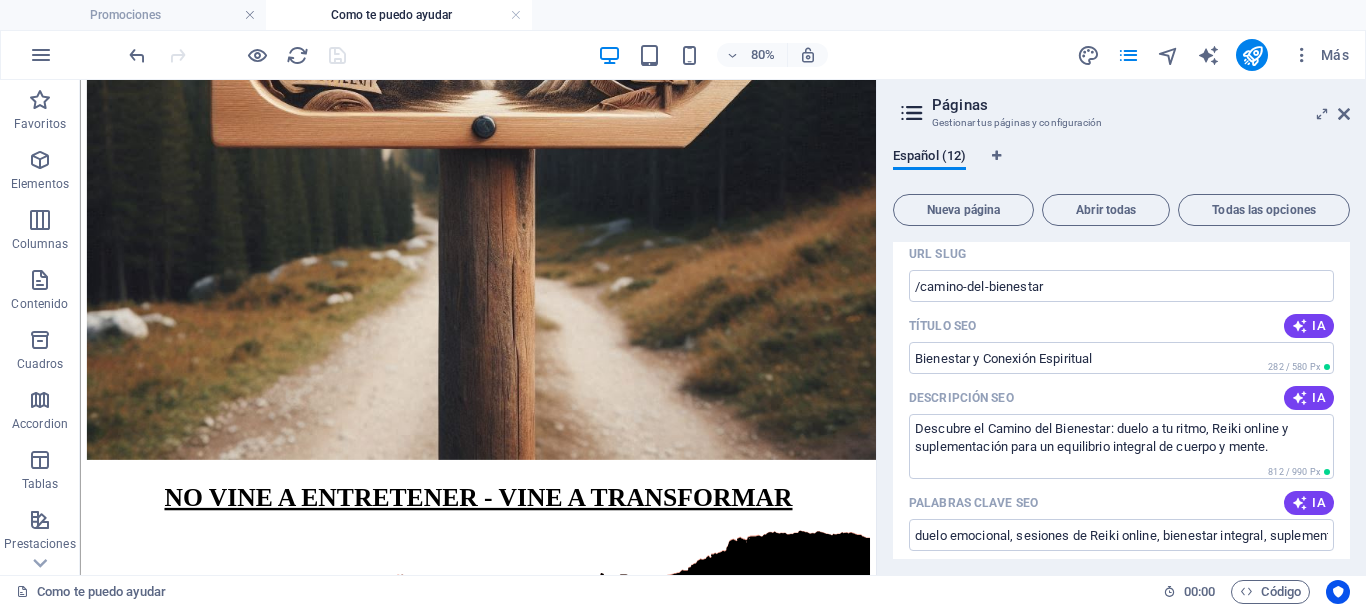 scroll, scrollTop: 408, scrollLeft: 0, axis: vertical 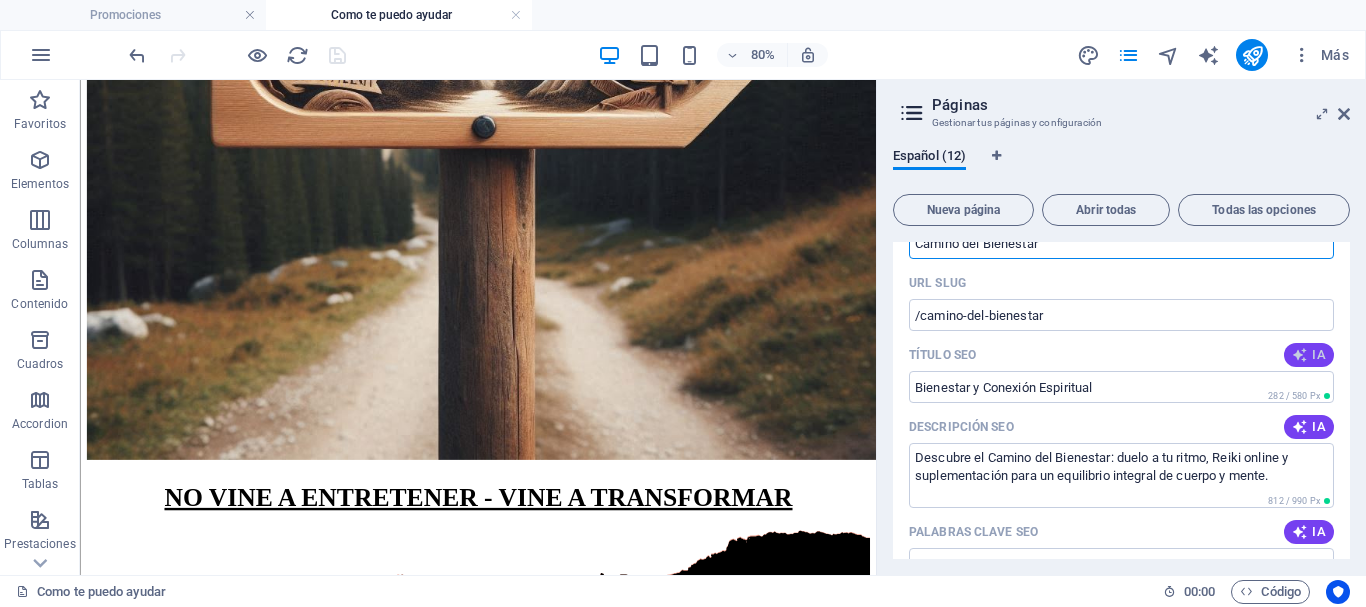 click at bounding box center [1300, 355] 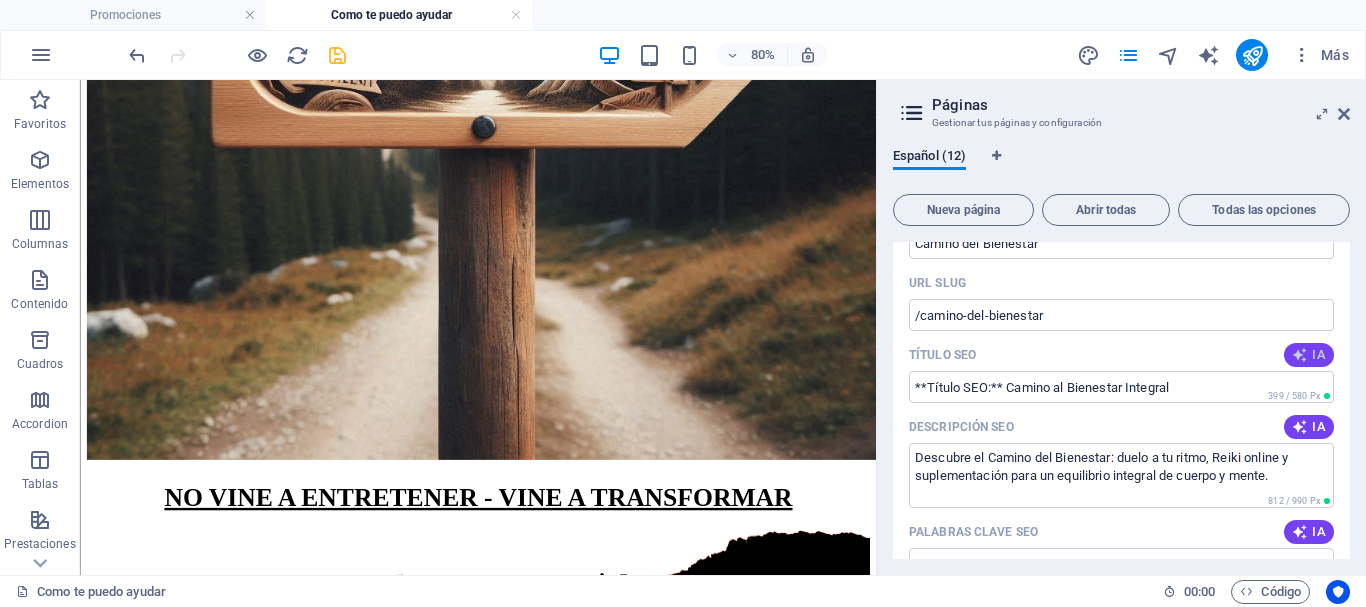 click at bounding box center [1300, 355] 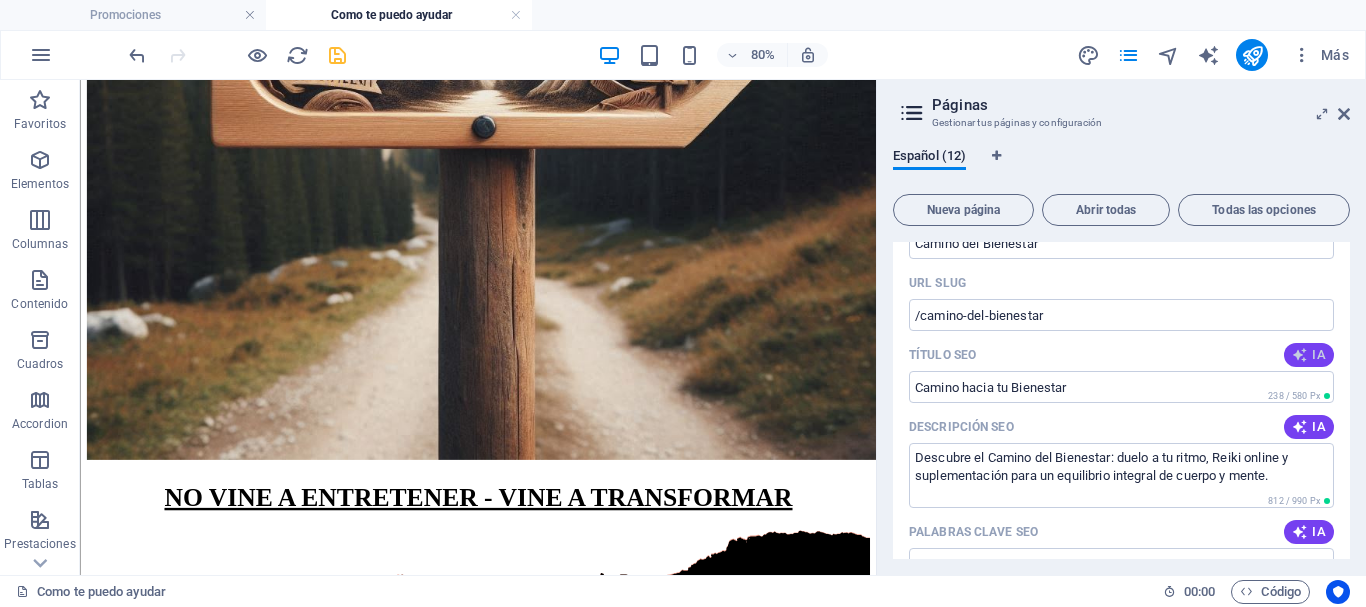 click at bounding box center [1300, 355] 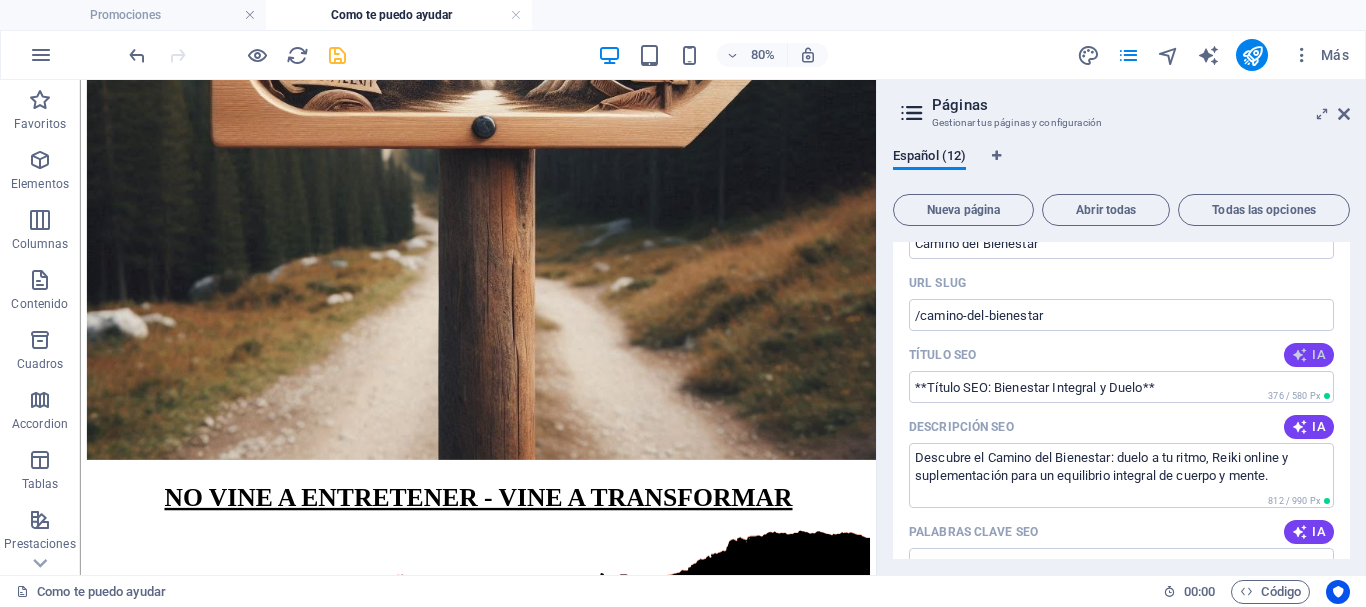 click on "IA" at bounding box center (1309, 355) 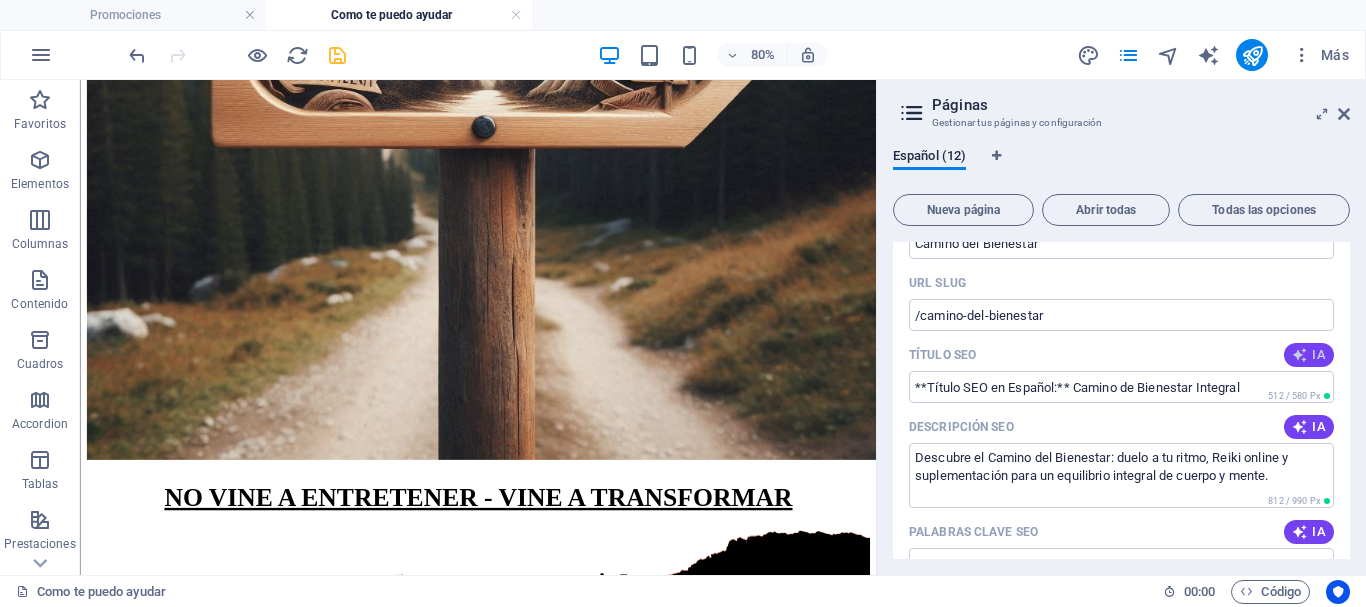 click on "IA" at bounding box center (1309, 355) 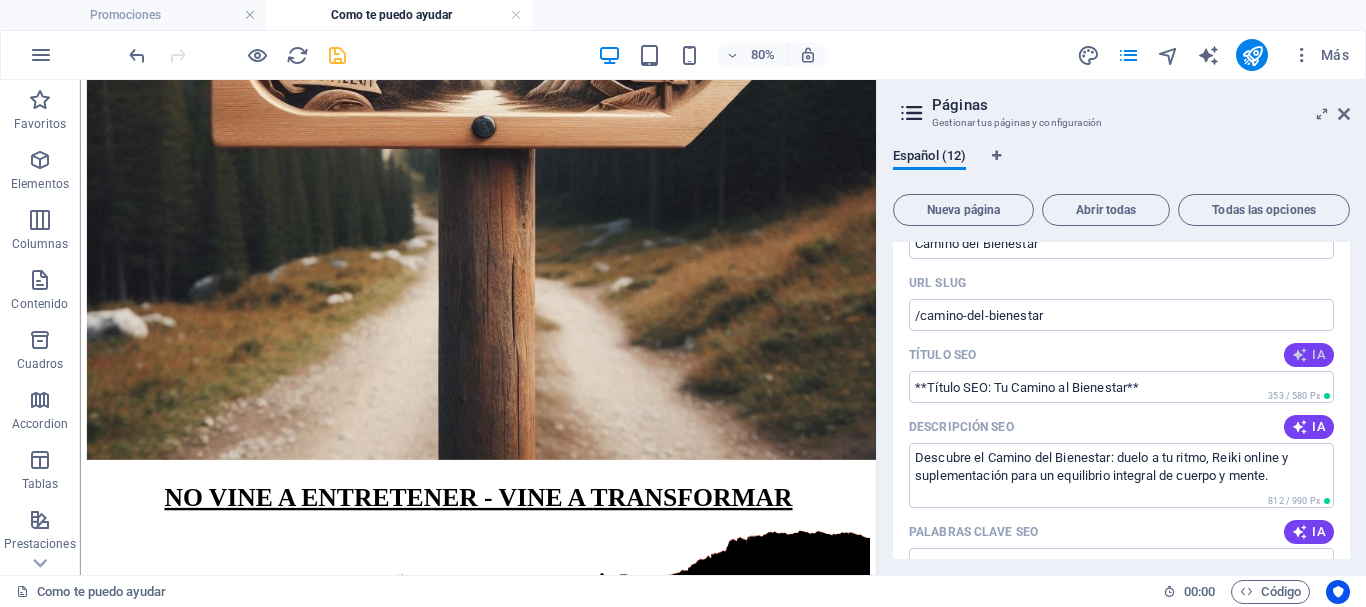 click at bounding box center [1300, 355] 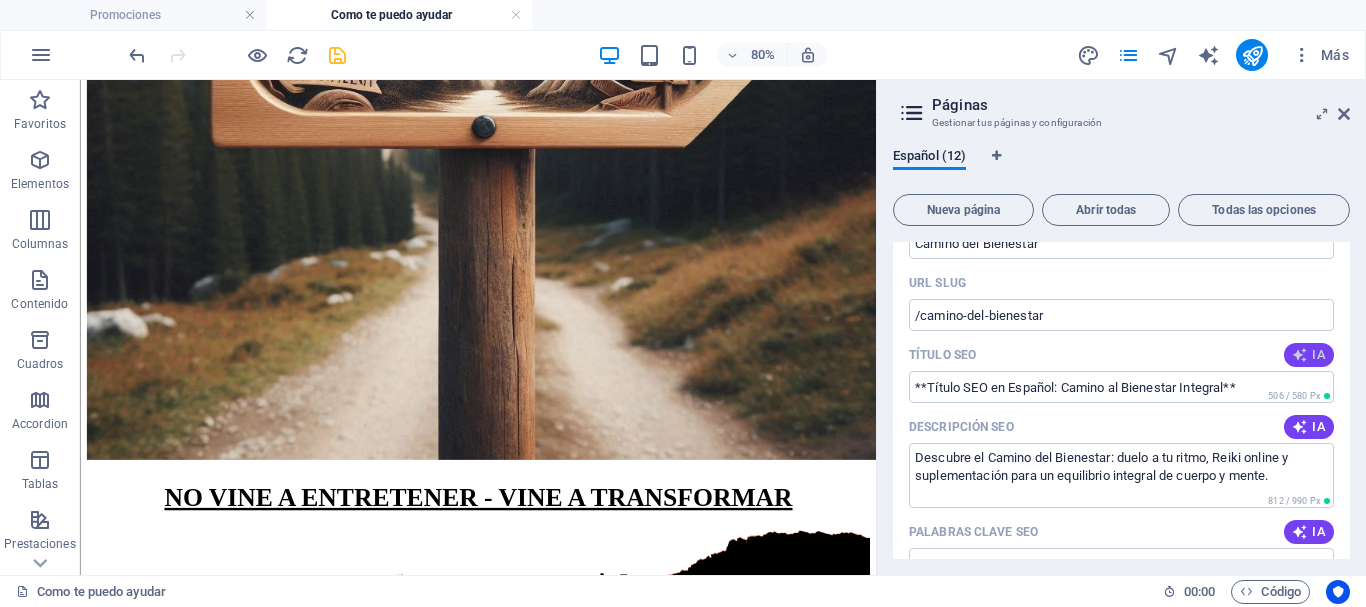 click at bounding box center [1300, 355] 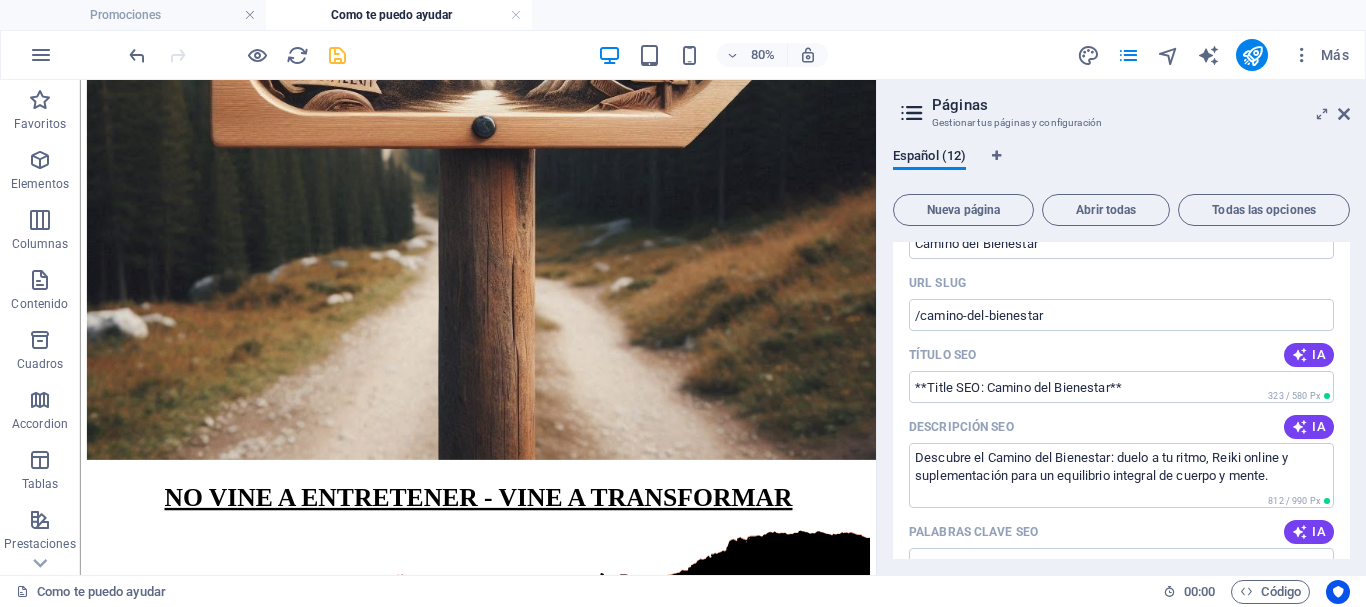 click at bounding box center (1300, 355) 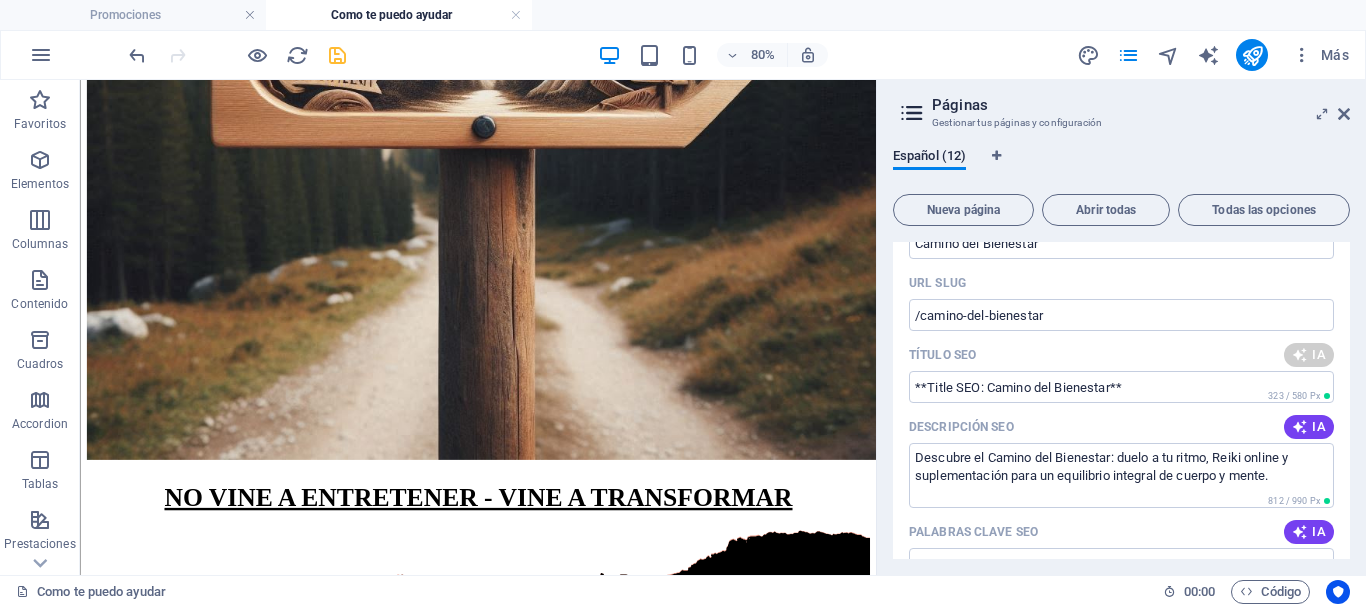 type on "Bienestar Integral y Duelo" 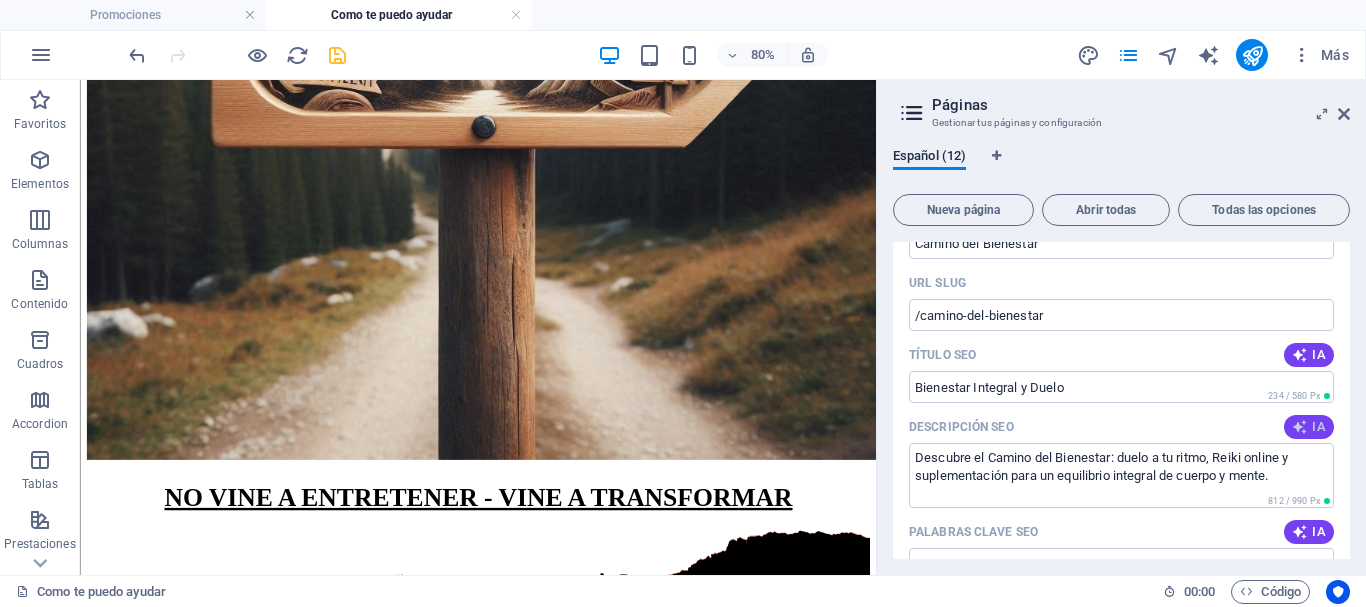 click at bounding box center [1300, 427] 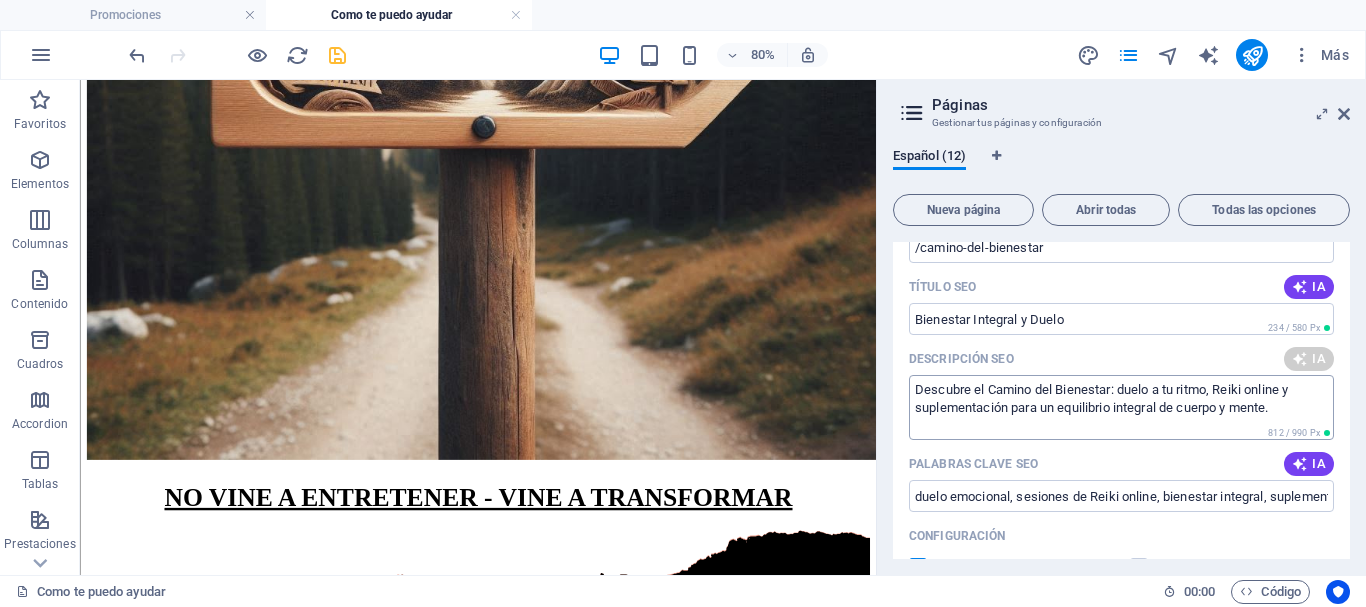 scroll, scrollTop: 508, scrollLeft: 0, axis: vertical 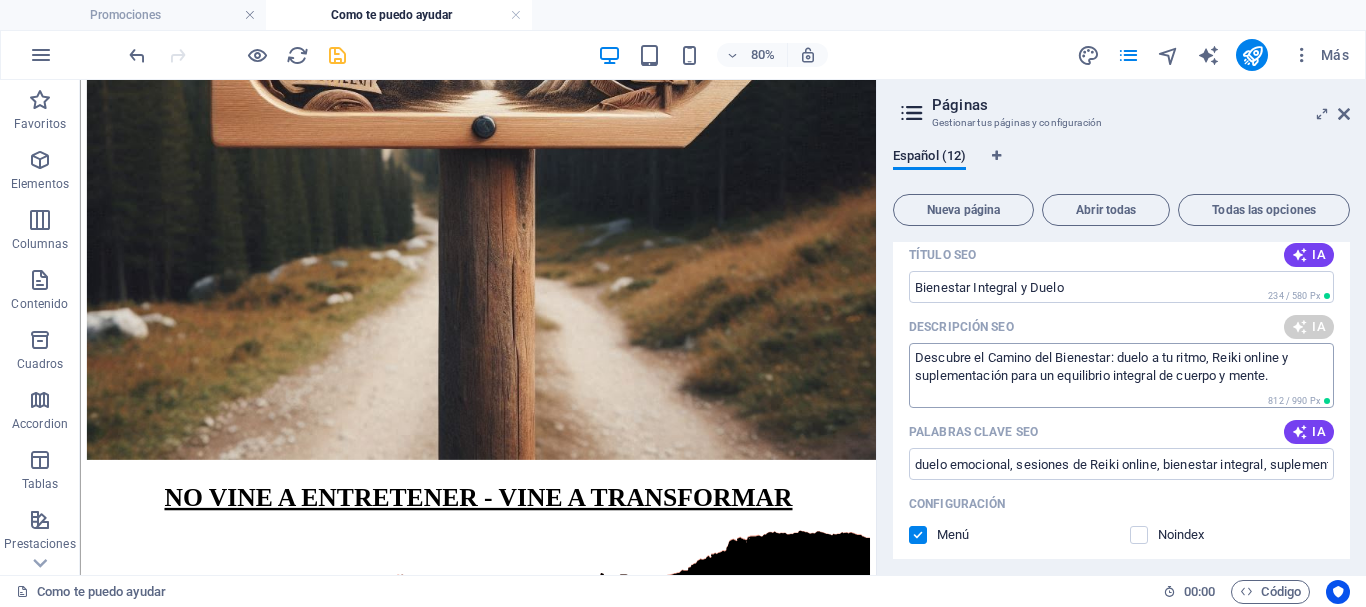 type on "Encuentra el equilibrio integral que buscas con nuestro enfoque del bienestar: duelo, Reiki y suplementos para potenciar tu salud." 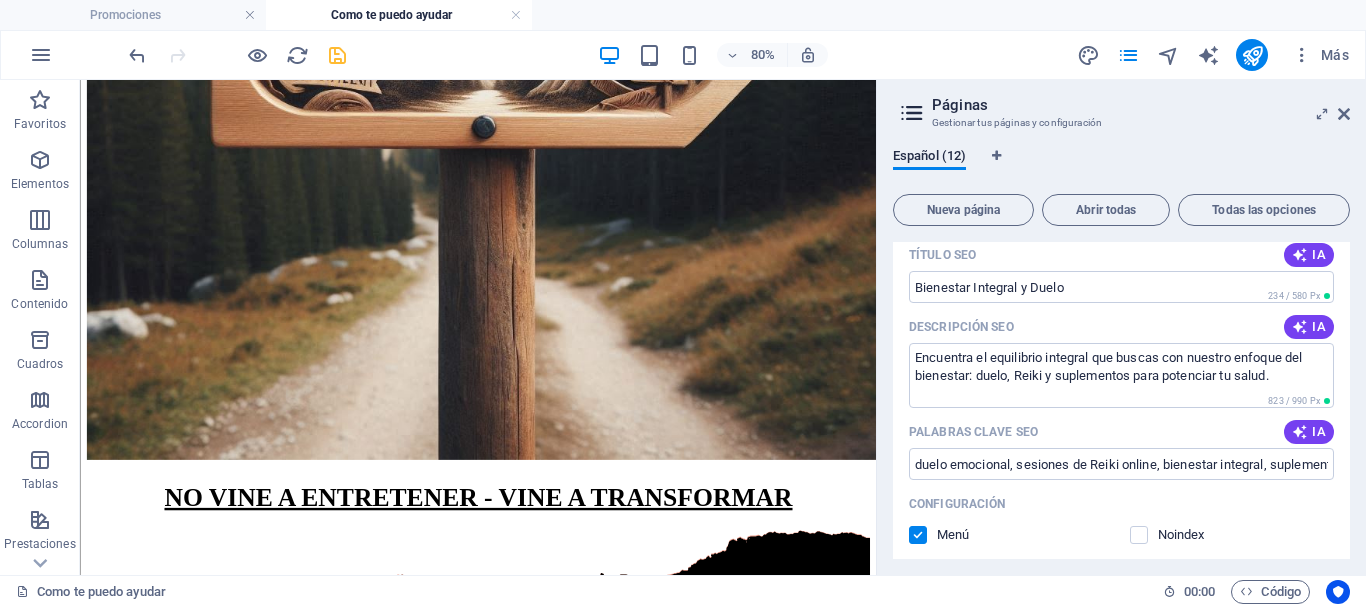 scroll, scrollTop: 608, scrollLeft: 0, axis: vertical 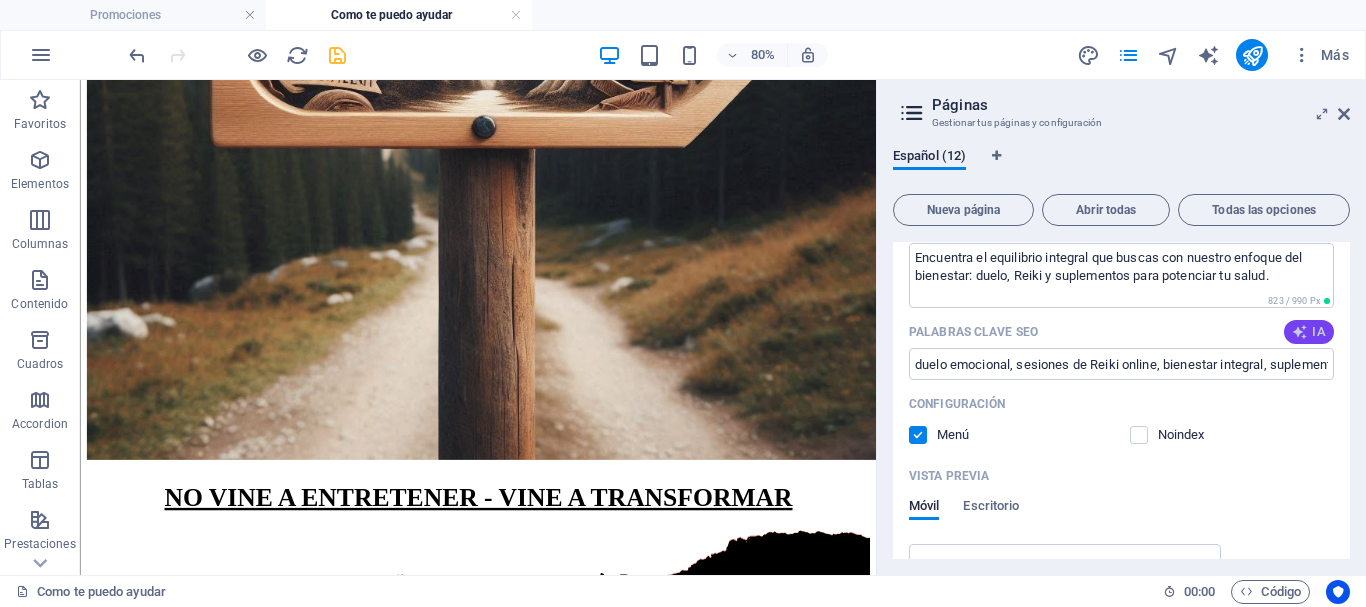 click at bounding box center [1300, 332] 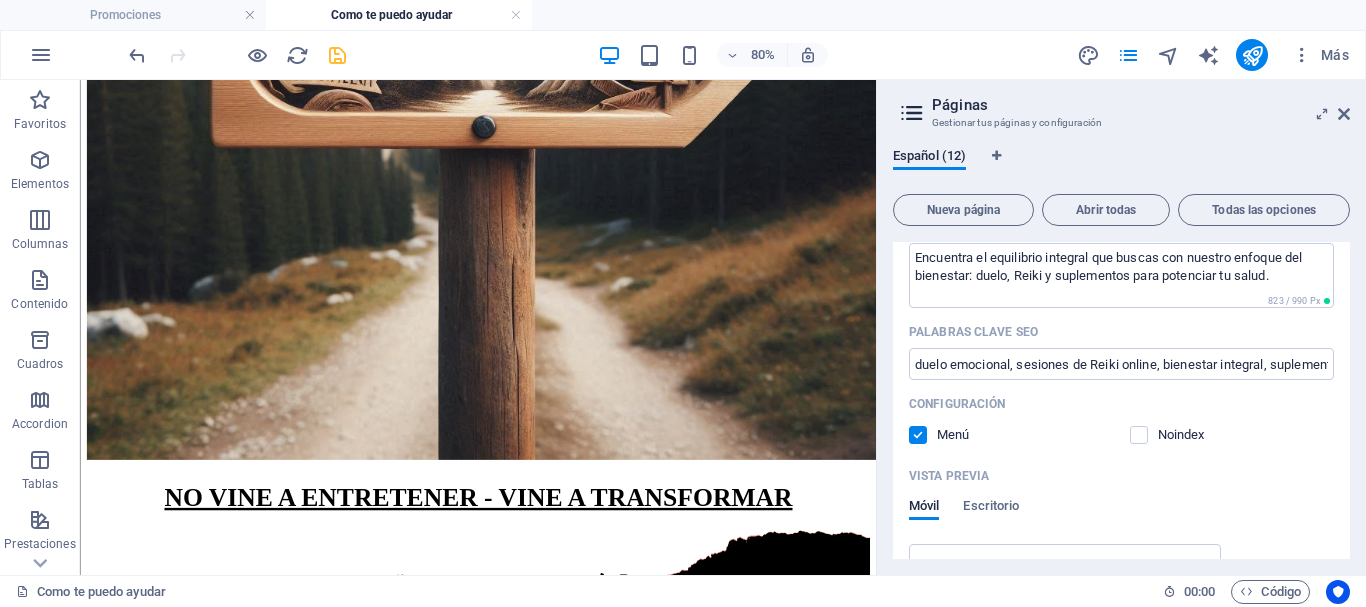 type on "duelo, bienestar integral, Reiki online, emociones, sanación emocional, suplementos nutricionales" 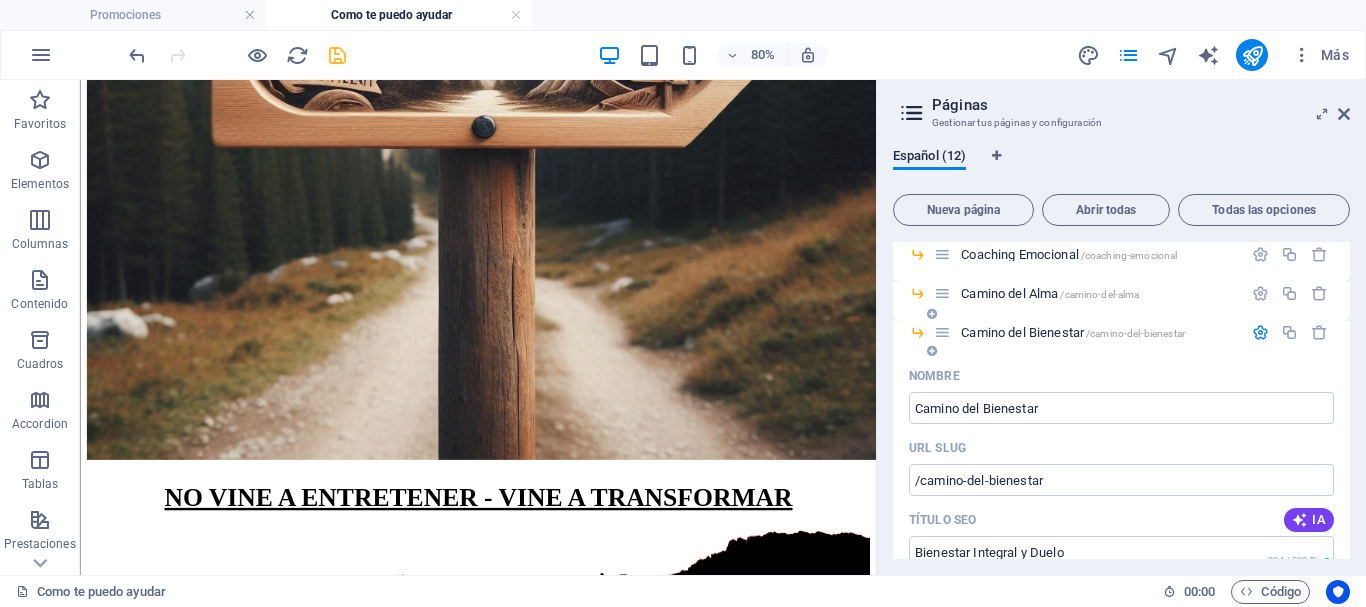 scroll, scrollTop: 208, scrollLeft: 0, axis: vertical 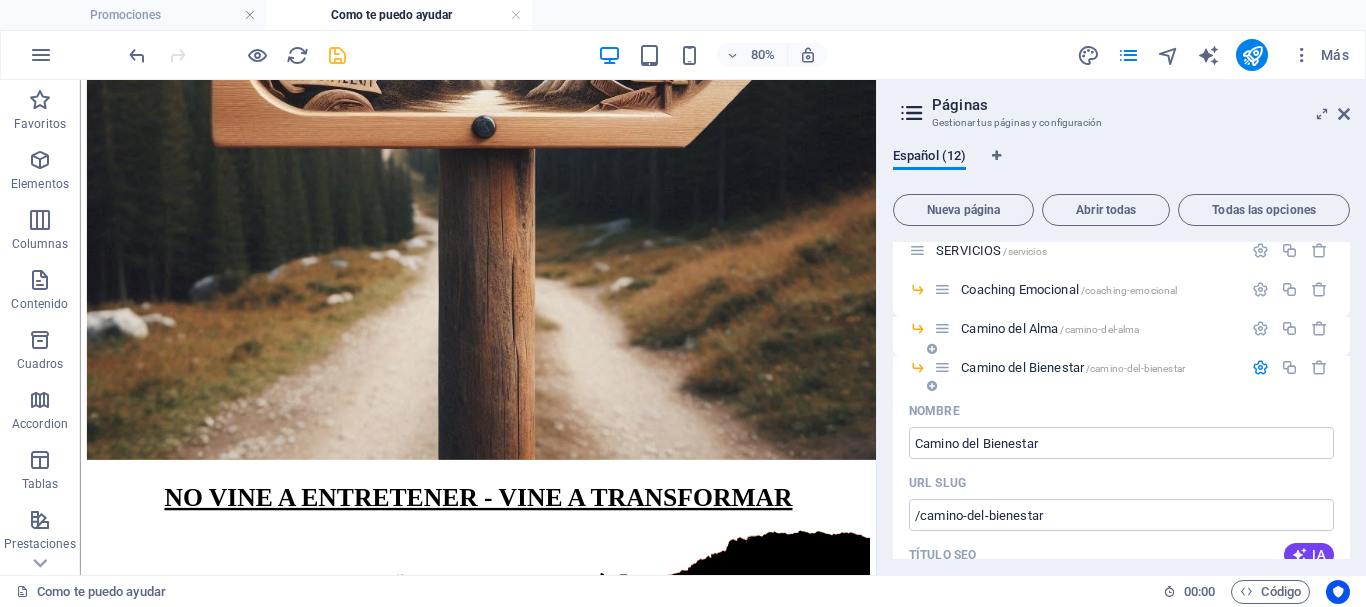 click at bounding box center [1260, 367] 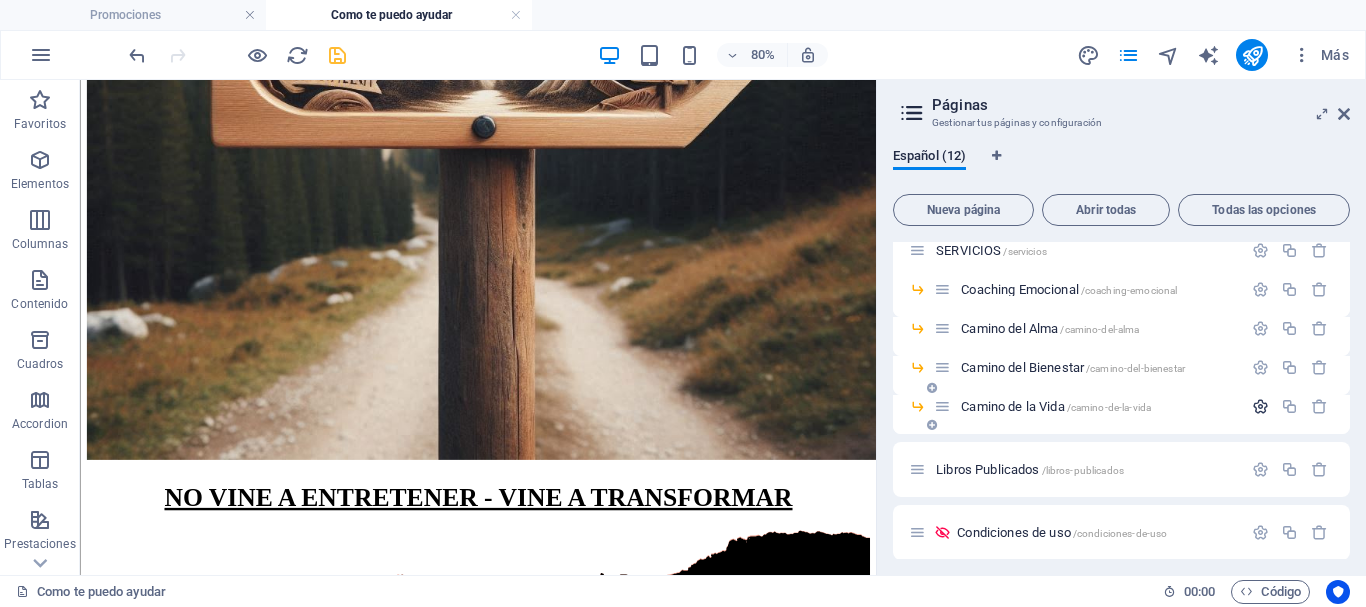 click at bounding box center [1260, 406] 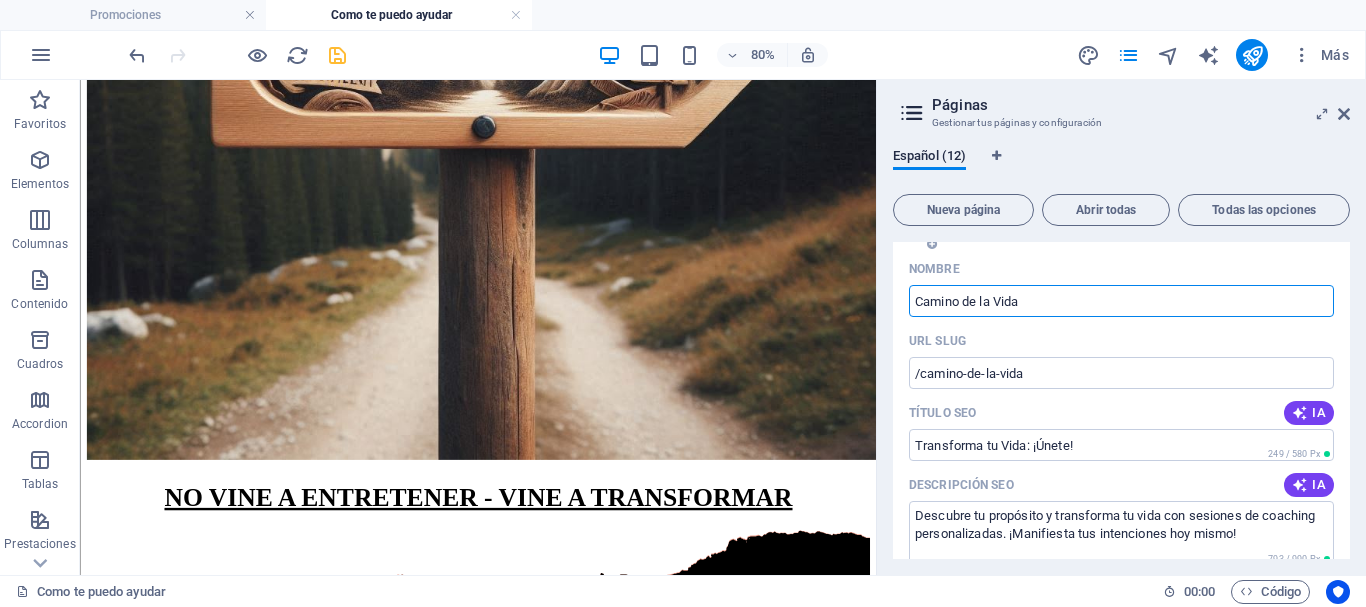 scroll, scrollTop: 508, scrollLeft: 0, axis: vertical 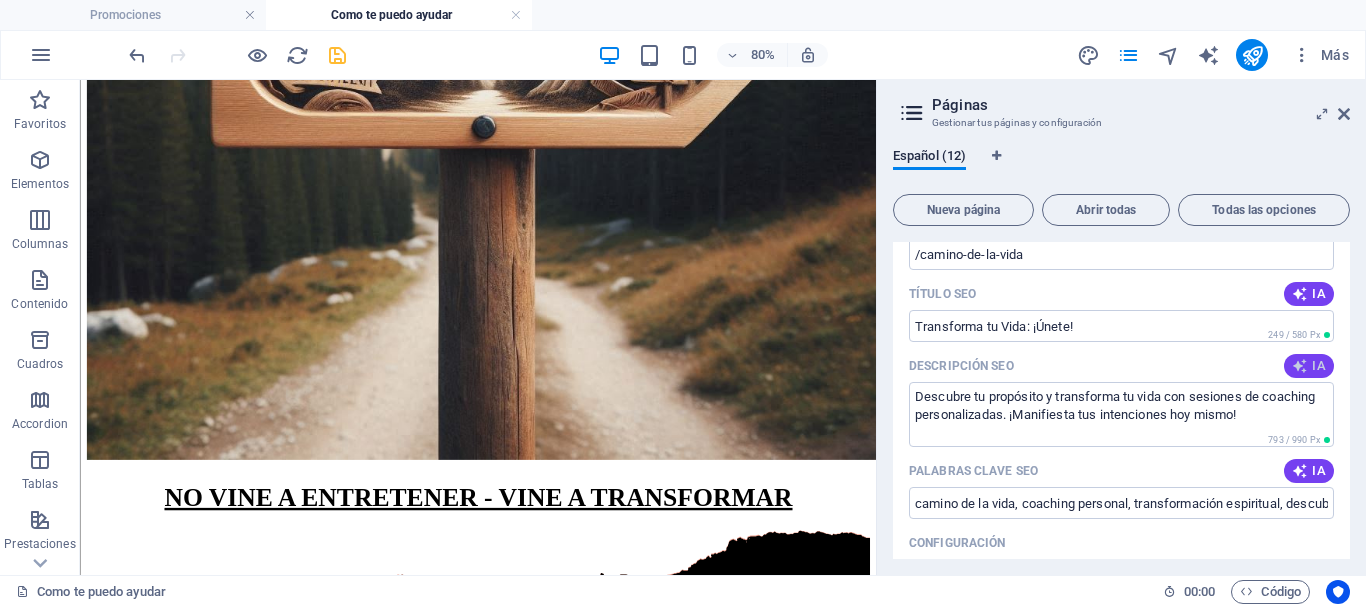 click at bounding box center [1300, 366] 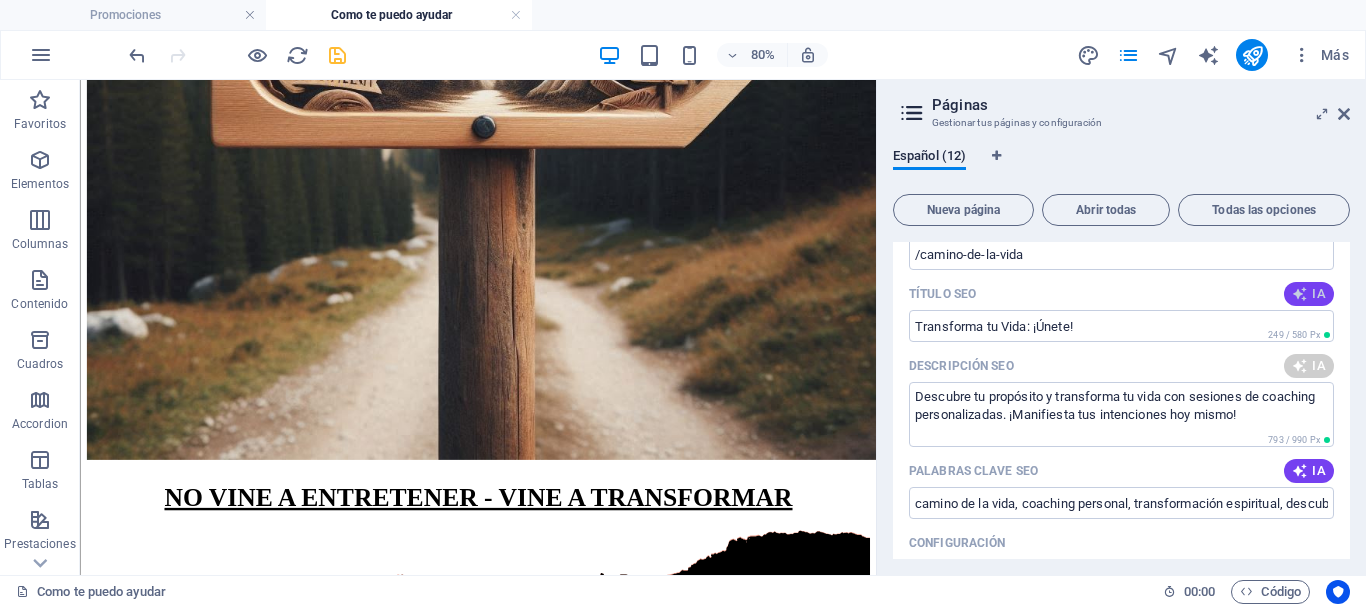click on "IA" at bounding box center [1309, 294] 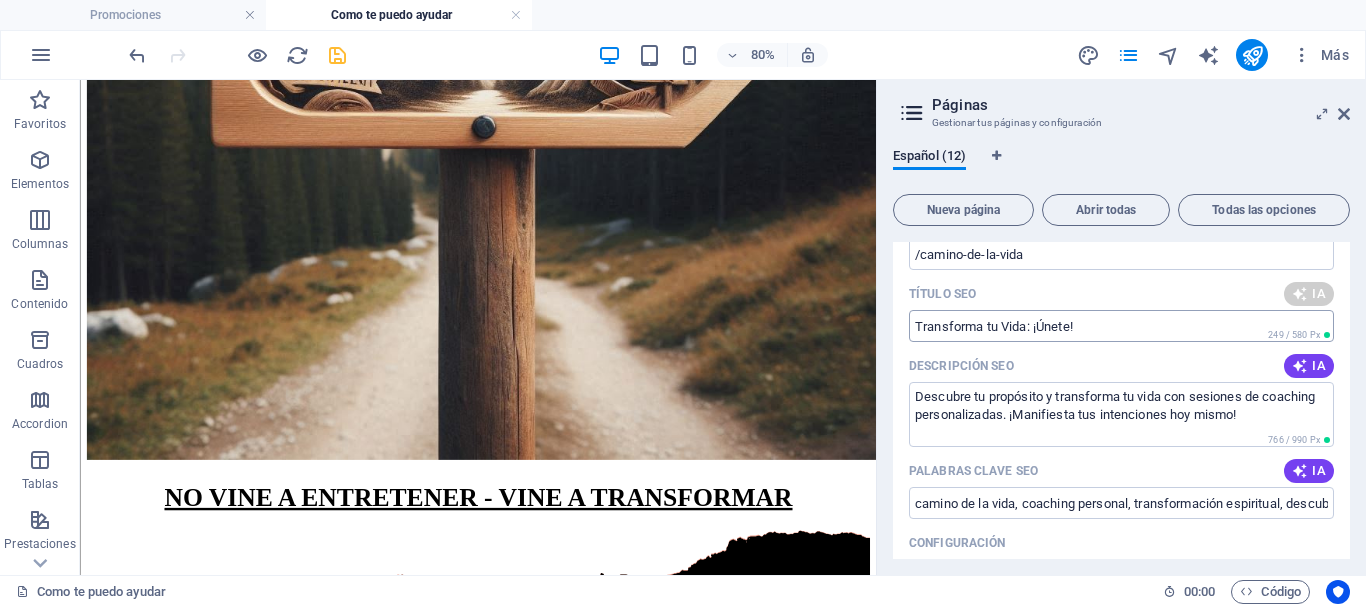 type on "Descubre tu propósito y transforma tus metas en hábitos sostenibles con nuestras sesiones de coaching y espiritualidad." 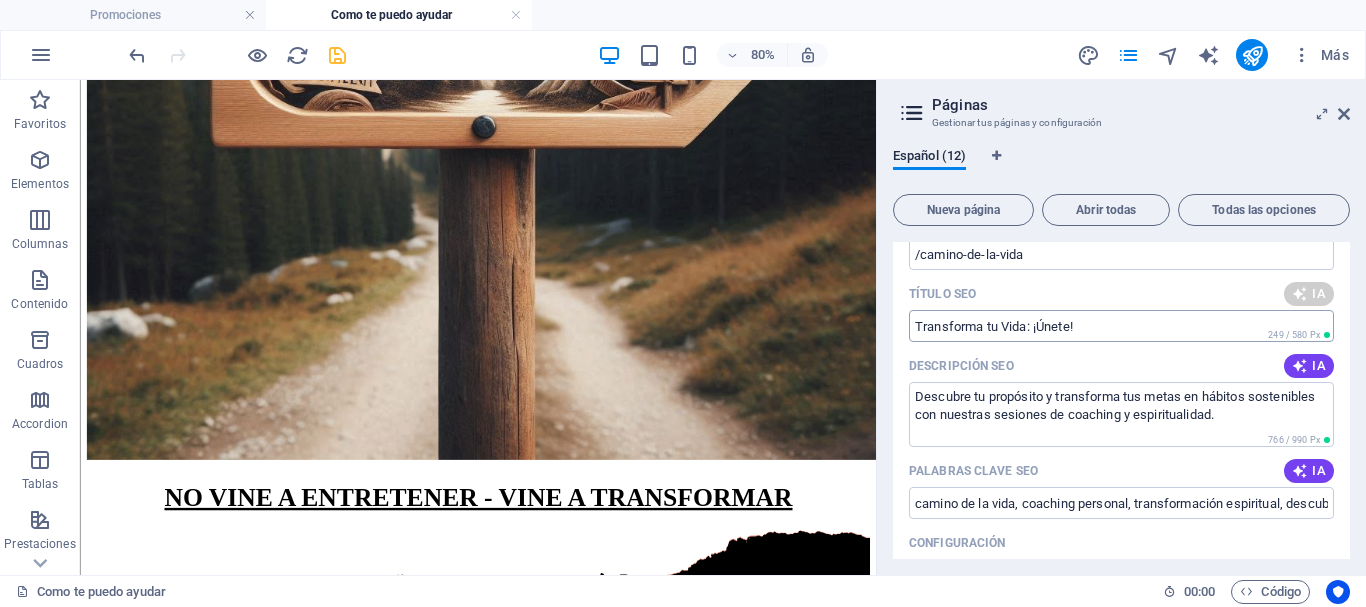 type on "Camino de Vida: Transforma Tu Ser" 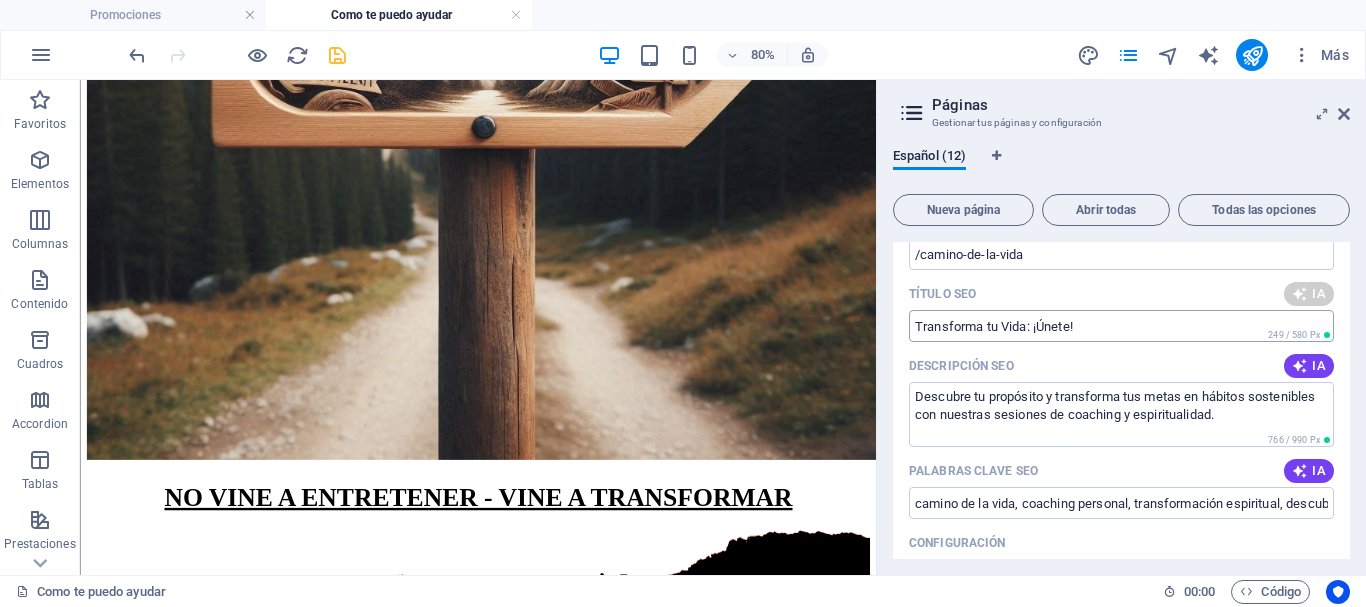 type on "Descubre tu propósito y transforma tus metas en hábitos sostenibles con nuestras sesiones de coaching y espiritualidad." 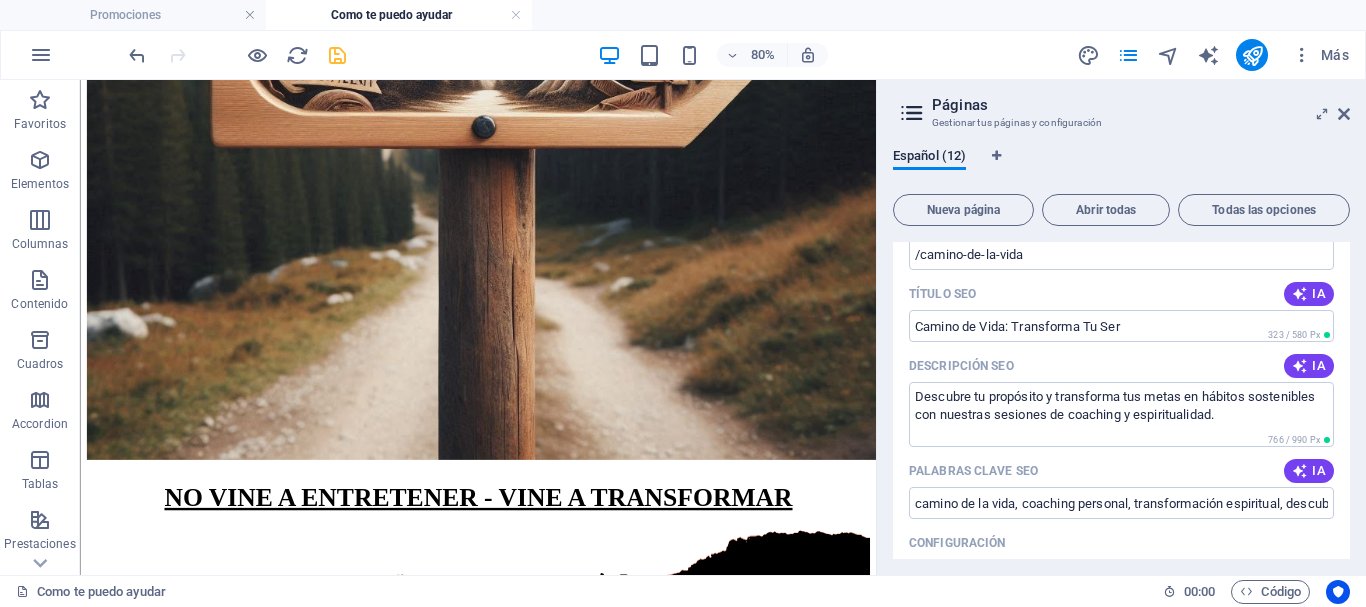 click on "IA" at bounding box center [1309, 294] 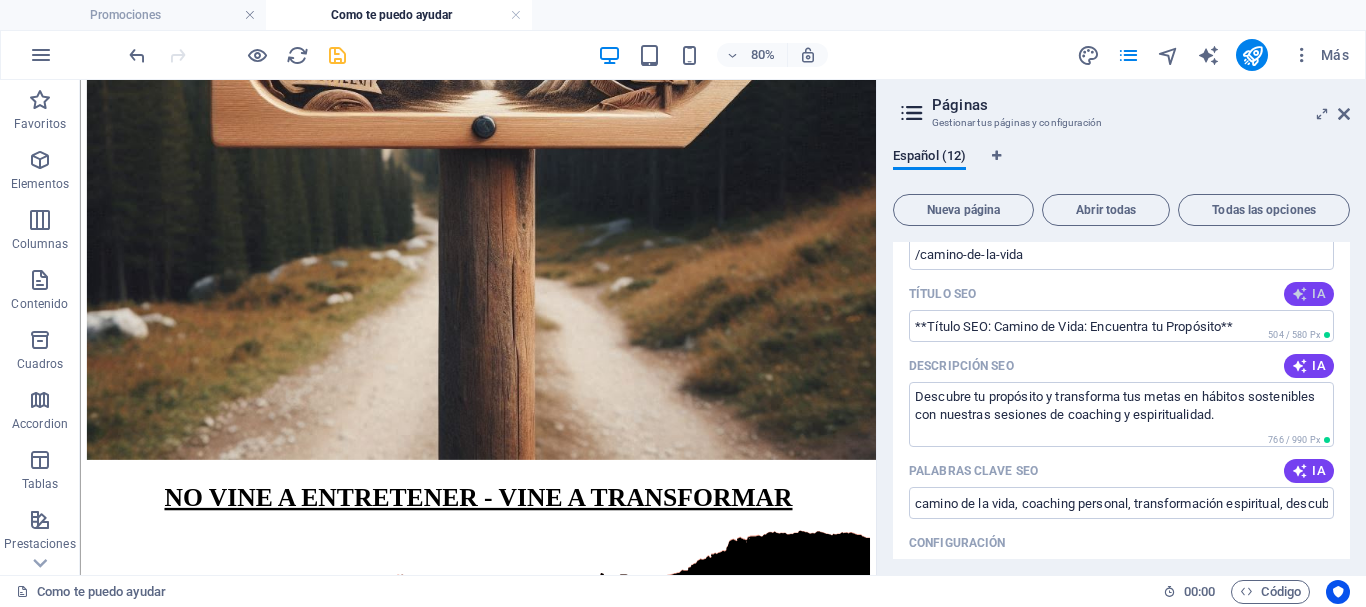 click on "IA" at bounding box center (1309, 294) 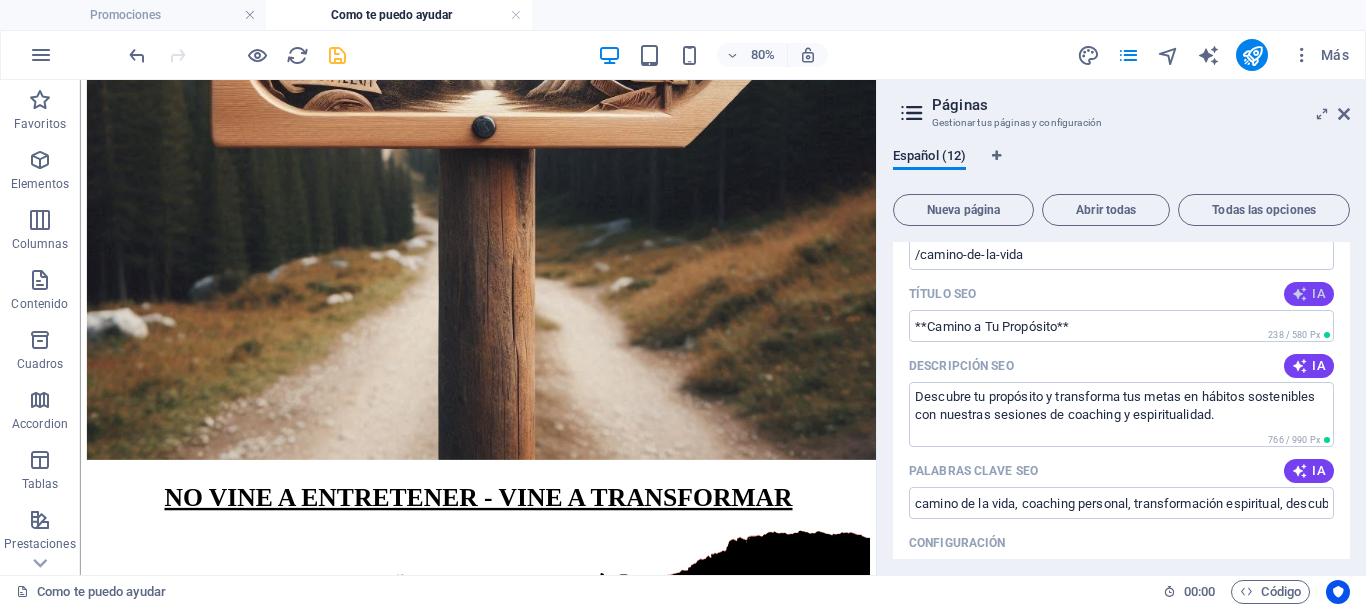 click on "IA" at bounding box center [1309, 294] 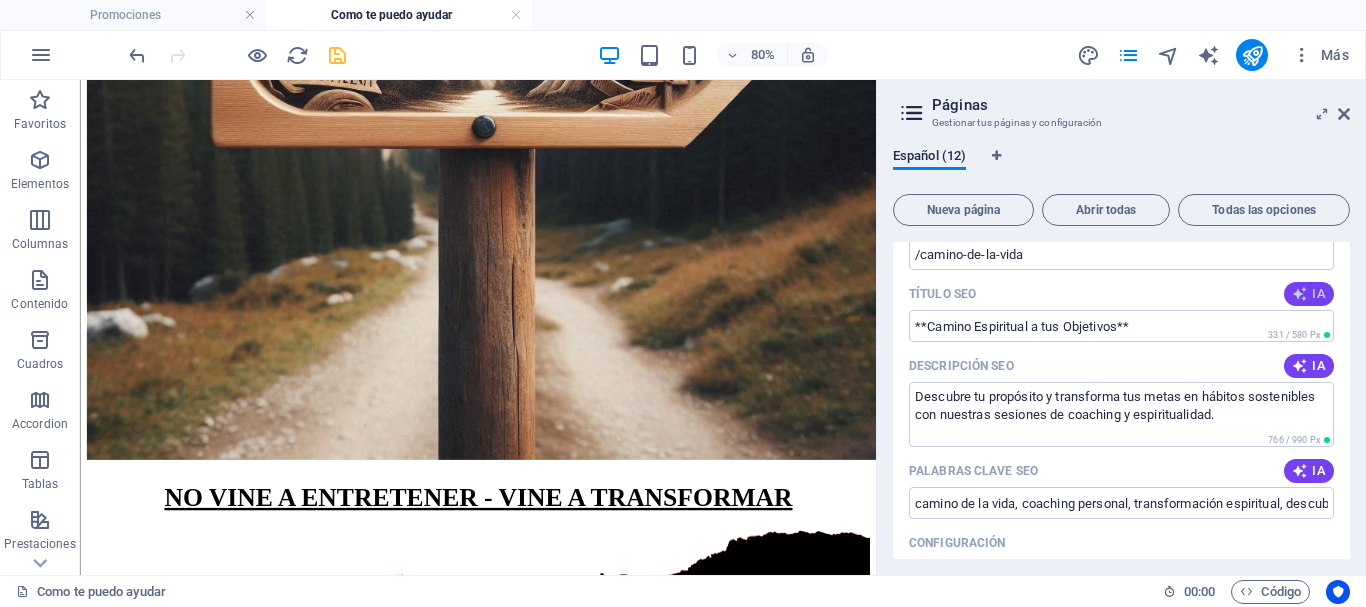click on "IA" at bounding box center [1309, 294] 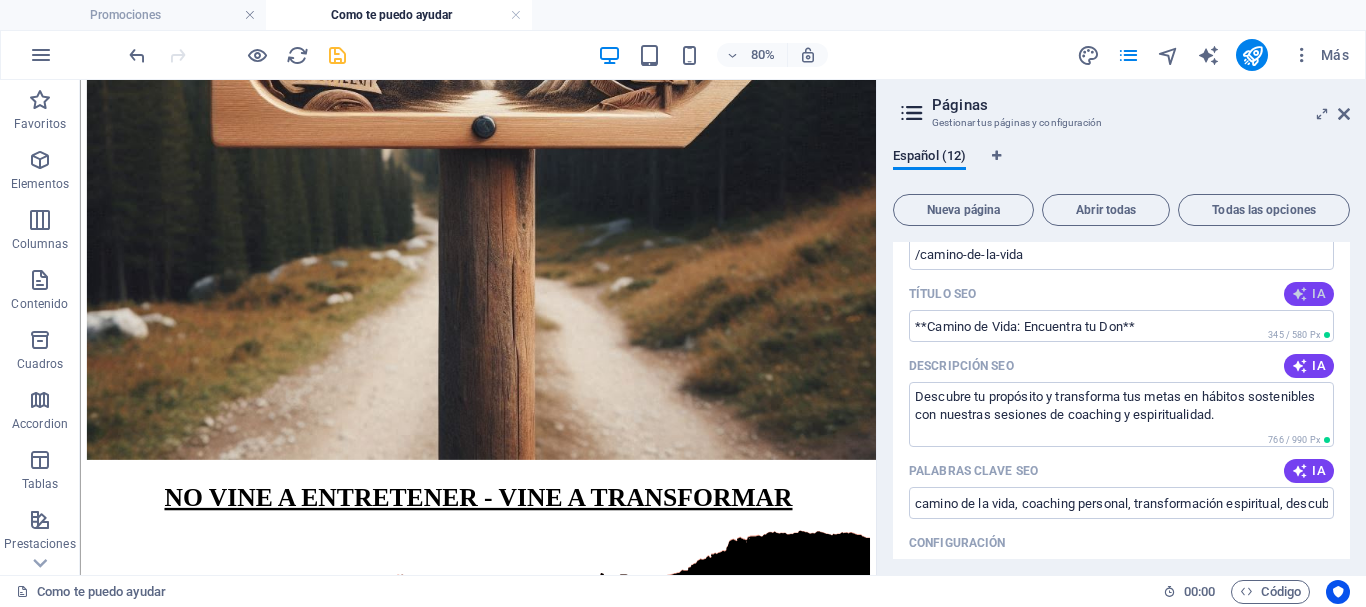 click on "IA" at bounding box center (1309, 294) 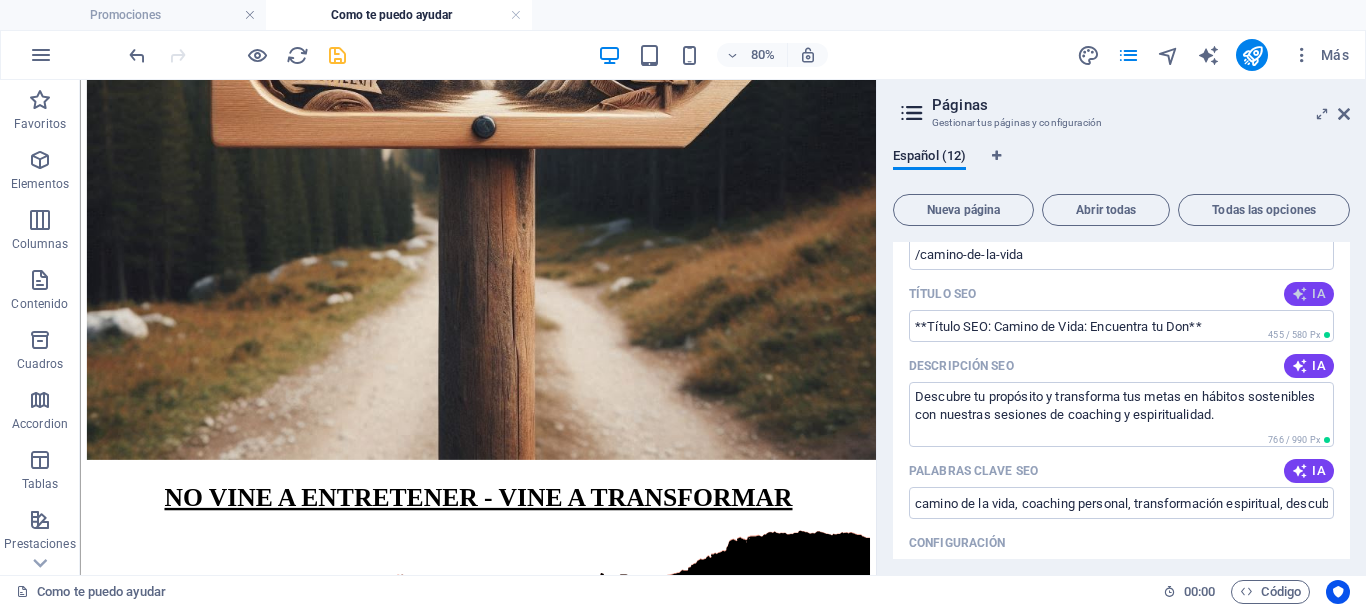 click on "IA" at bounding box center (1309, 294) 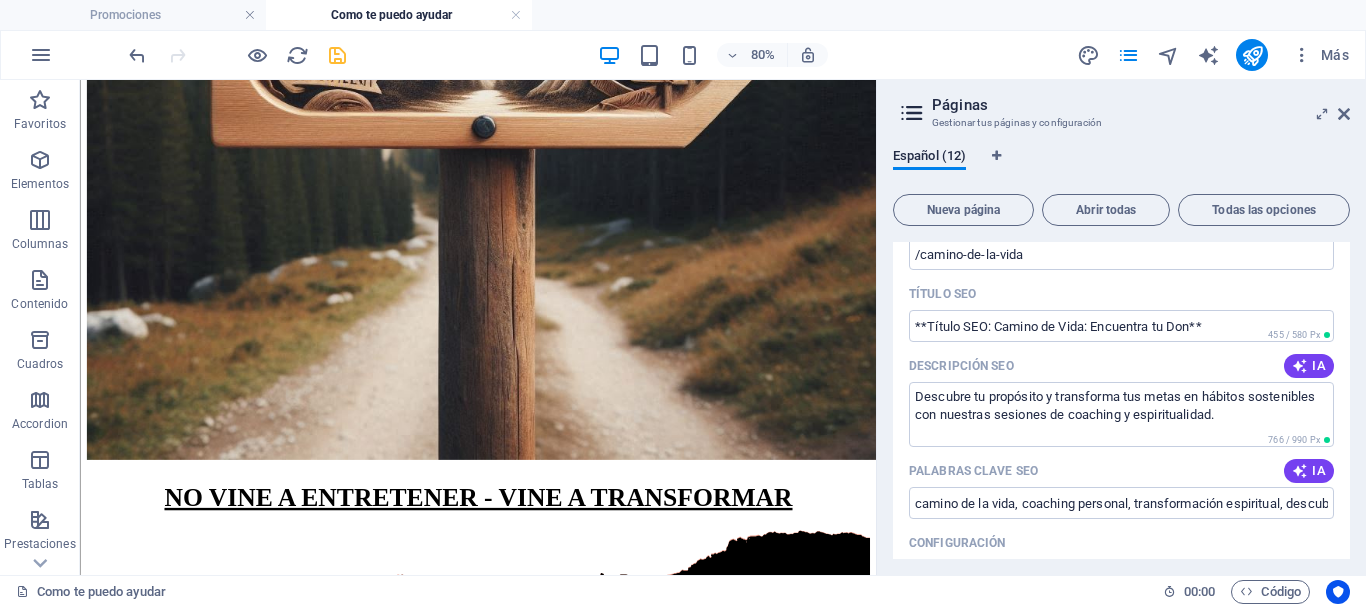 type on "**Camino de la Vida: Encuentra tu Don**" 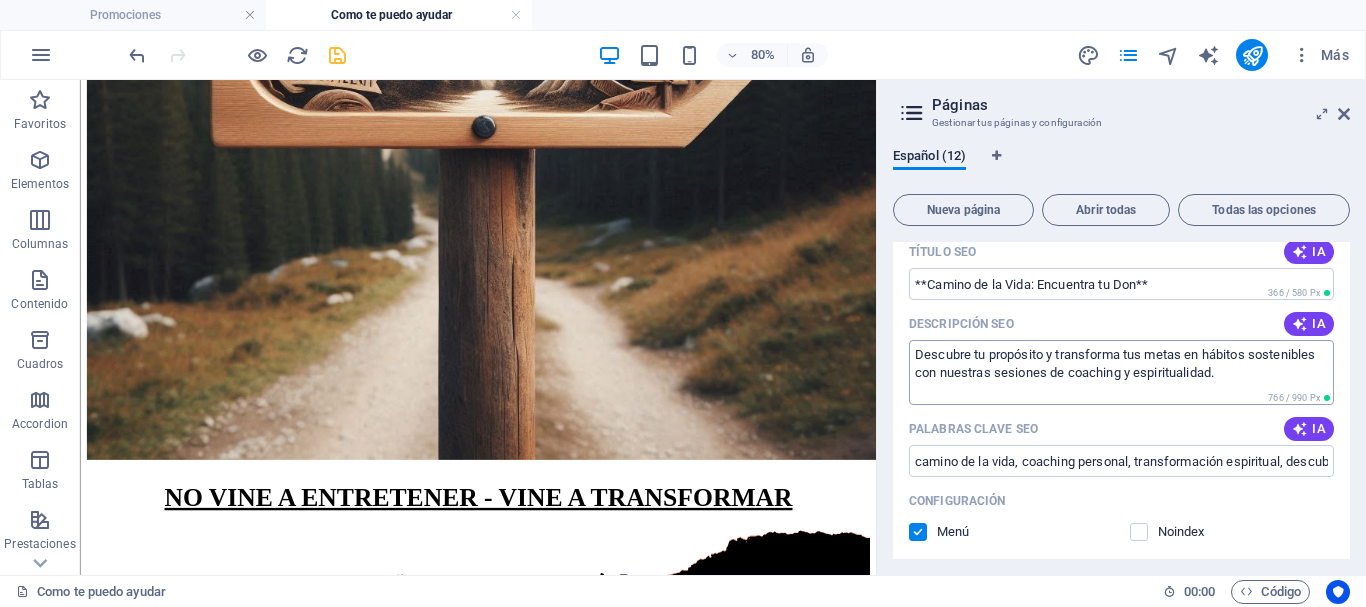 scroll, scrollTop: 608, scrollLeft: 0, axis: vertical 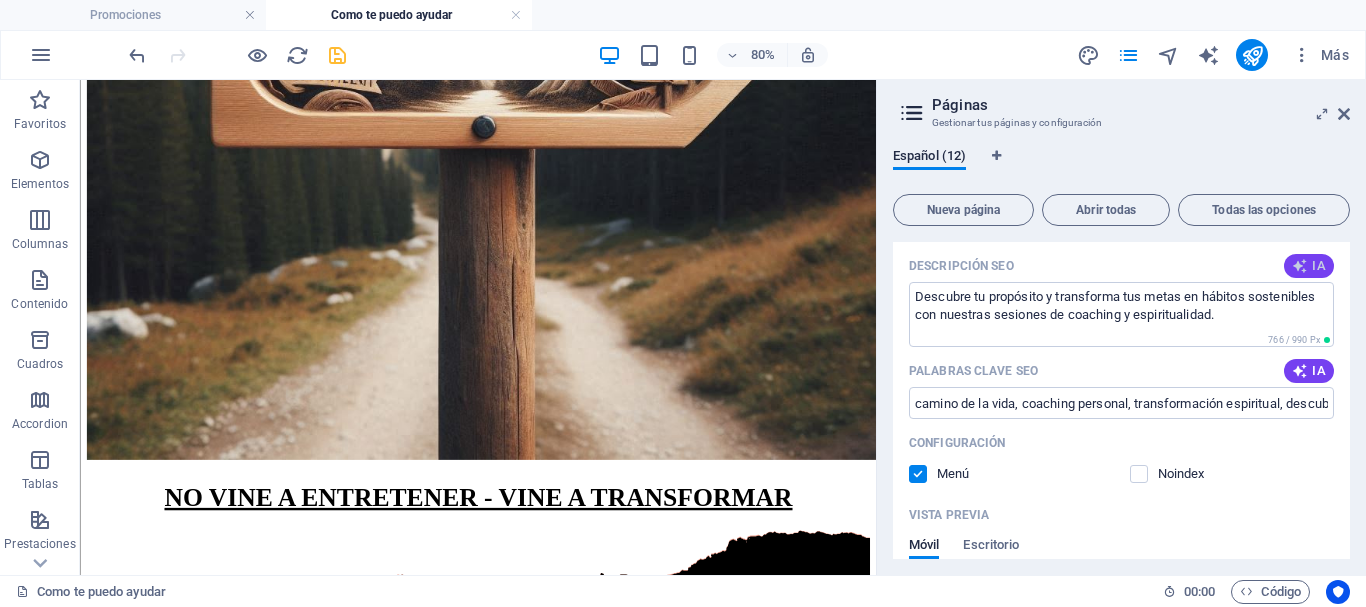click at bounding box center [1300, 266] 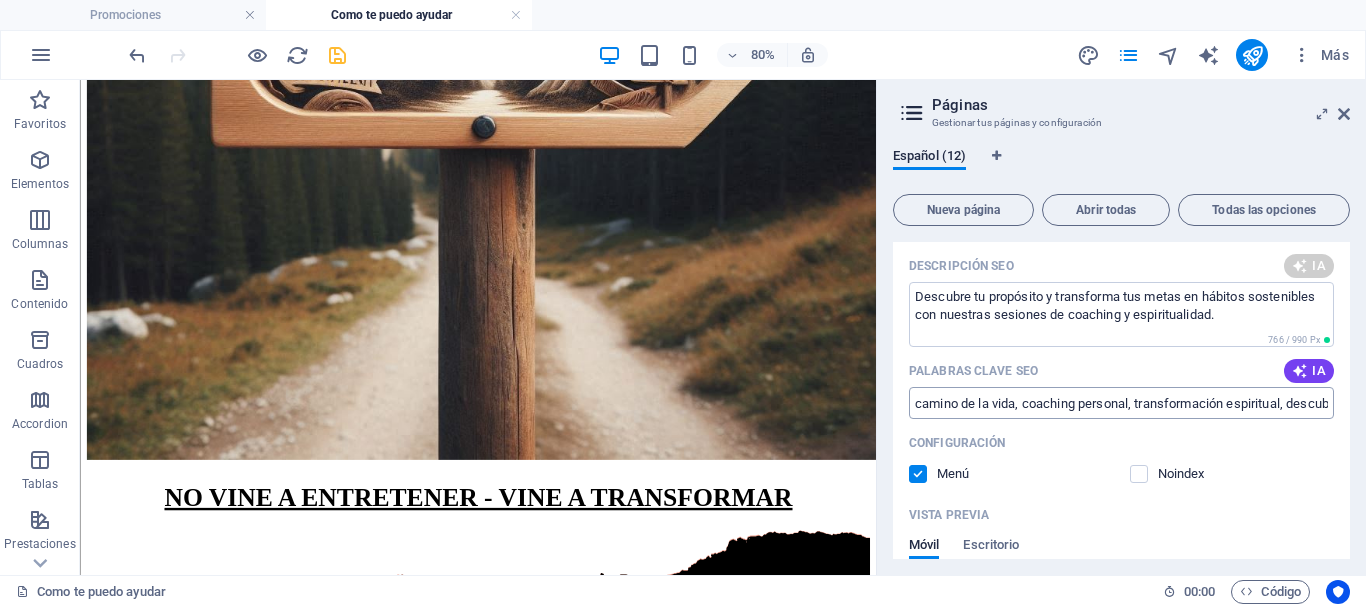 type on "Descubre tu camino hacia el propósito y transforma tus metas en hábitos sostenibles con nuestras sesiones de coaching. ¡Empieza hoy!" 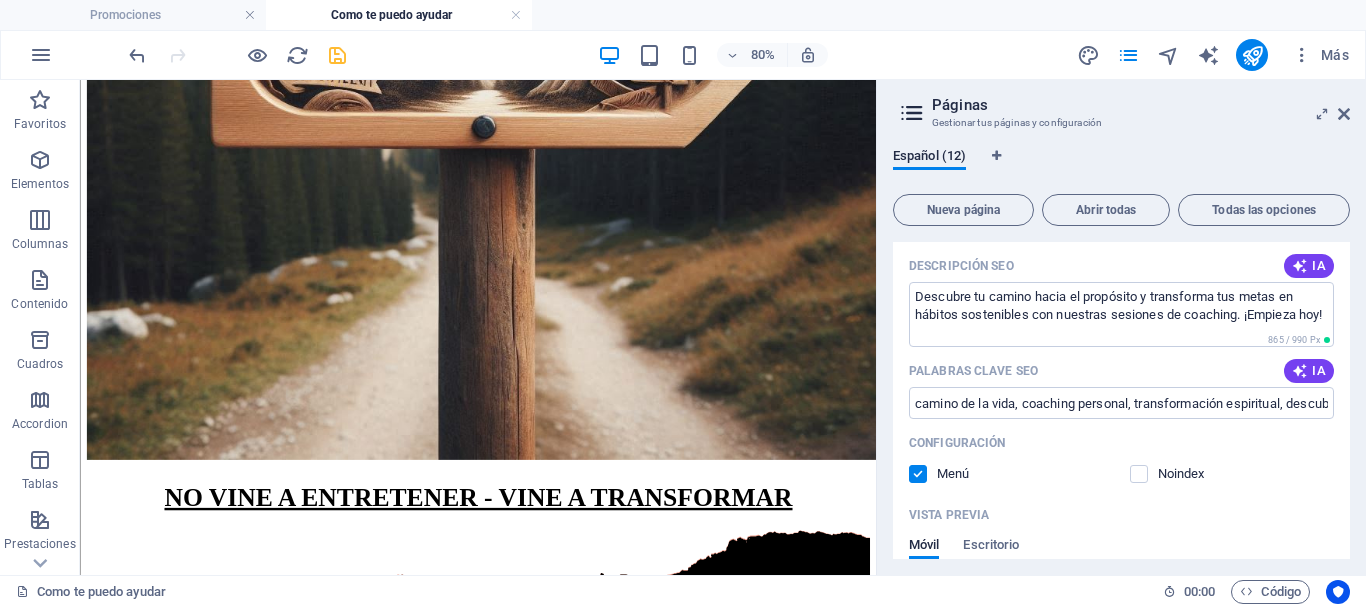 click on "IA" at bounding box center (1309, 371) 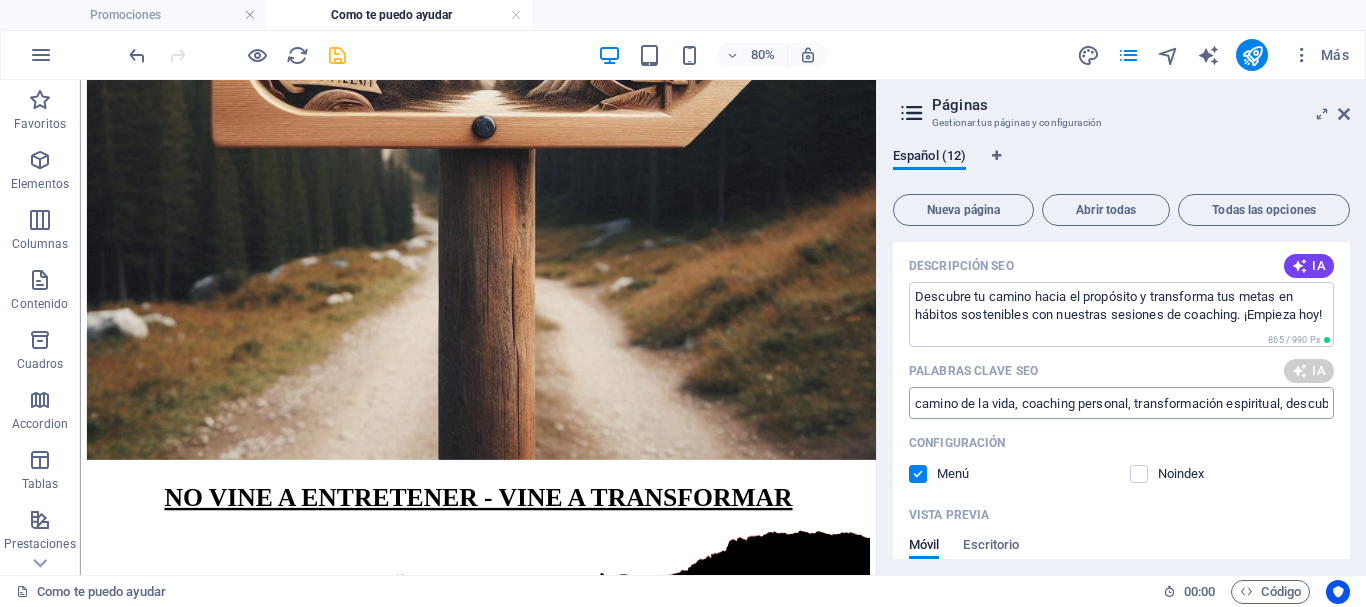 type on "coaching personal, transformación de hábitos, conexión energética, desarrollo espiritual, descubrimiento de propósito, sesiones de alma" 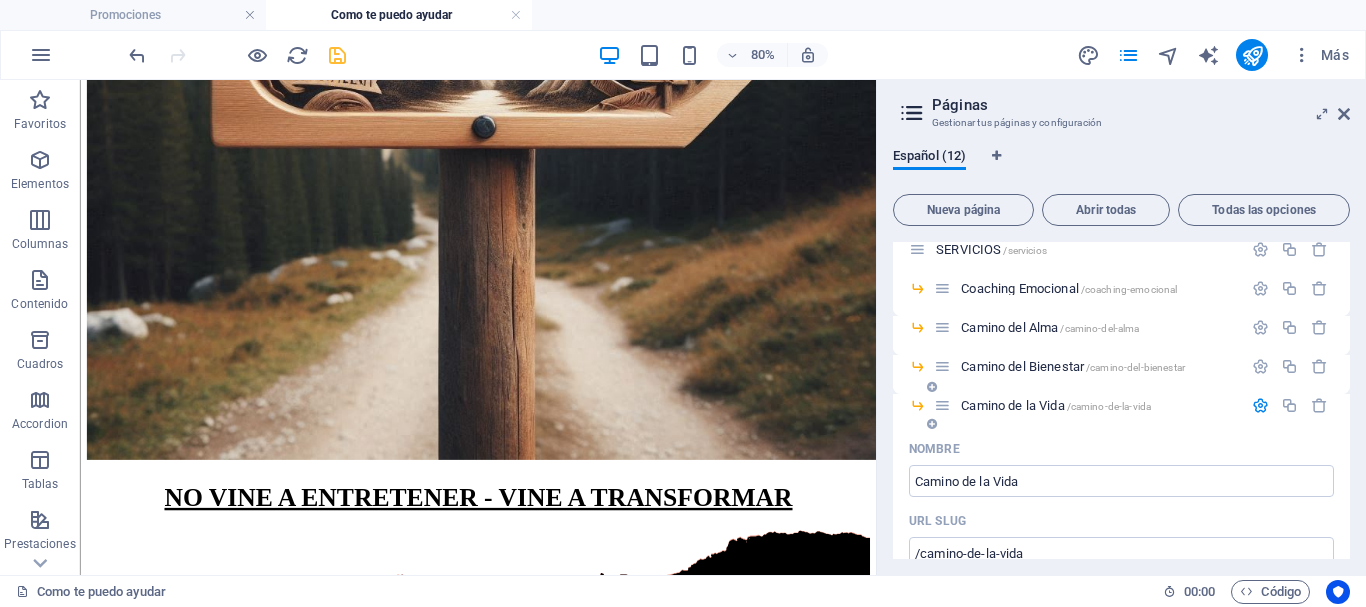 scroll, scrollTop: 208, scrollLeft: 0, axis: vertical 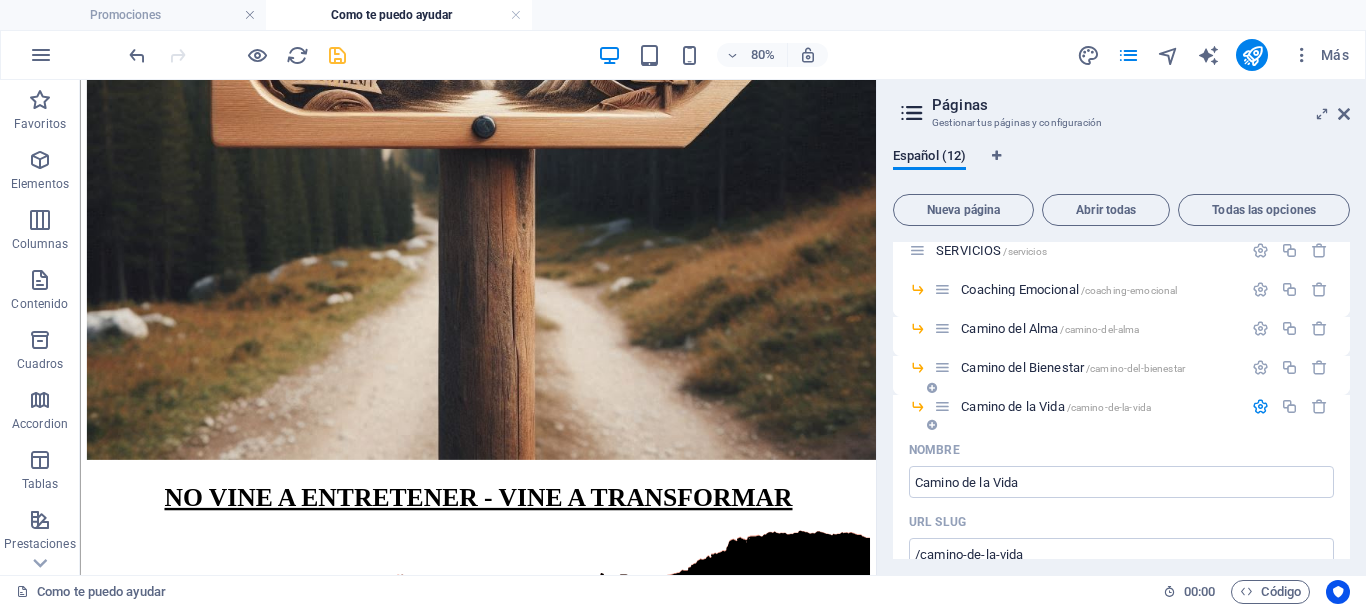 click at bounding box center [1260, 406] 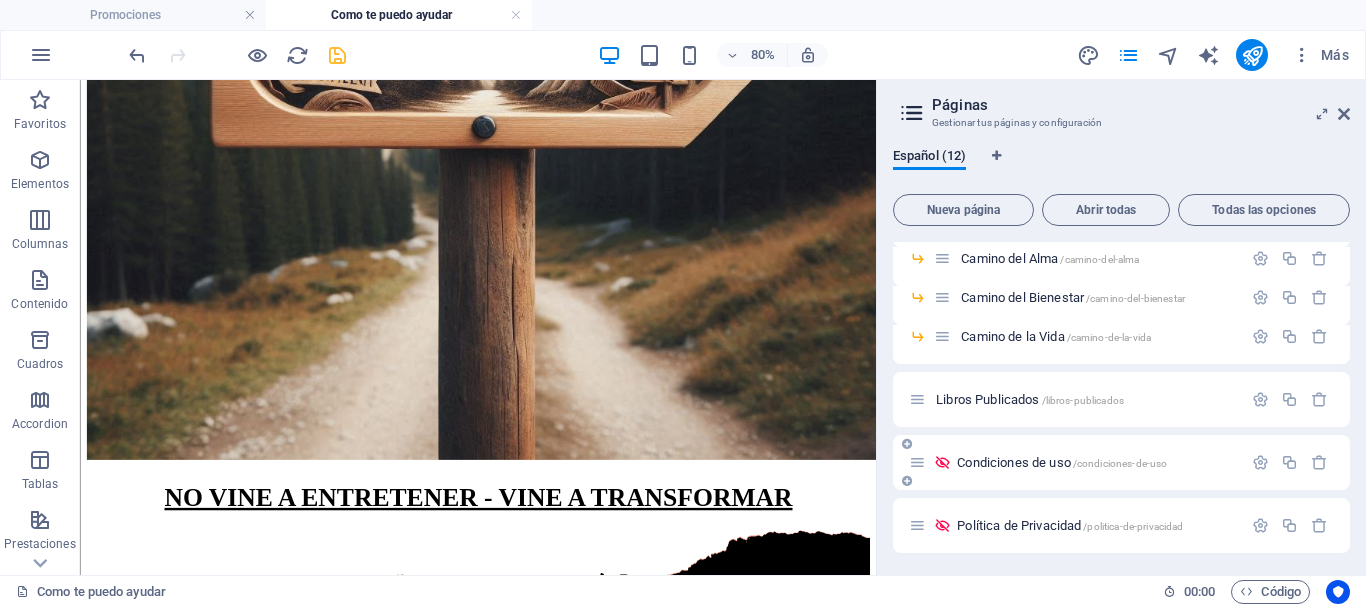 scroll, scrollTop: 308, scrollLeft: 0, axis: vertical 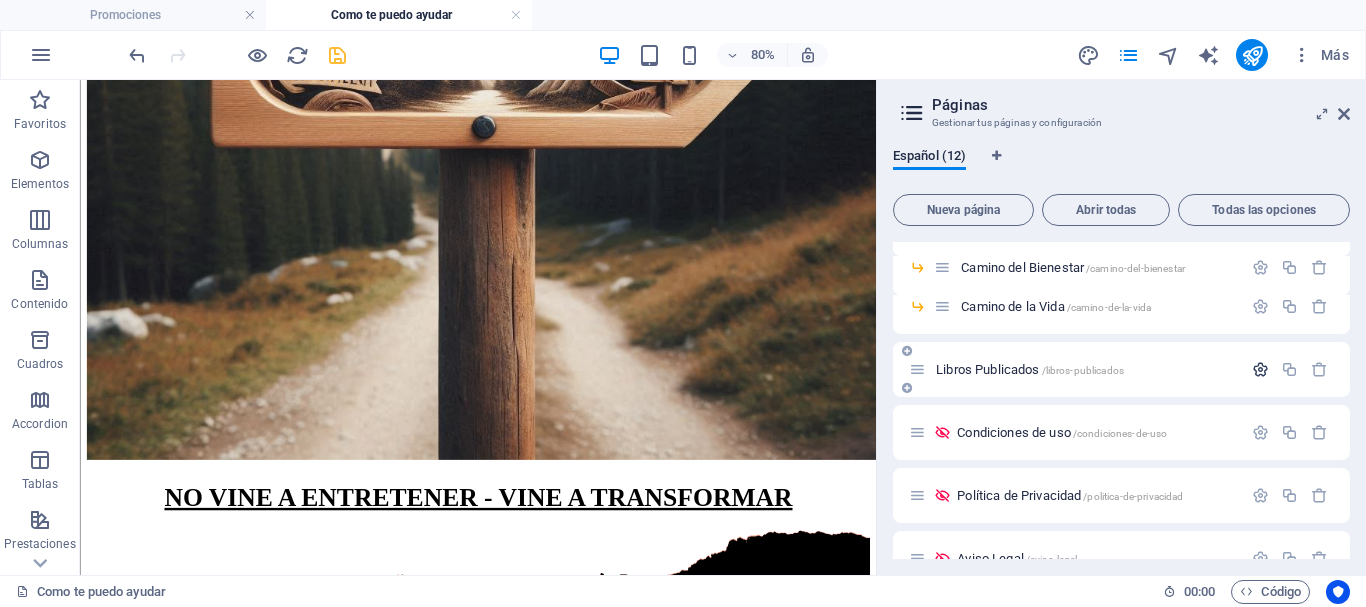 click at bounding box center (1260, 369) 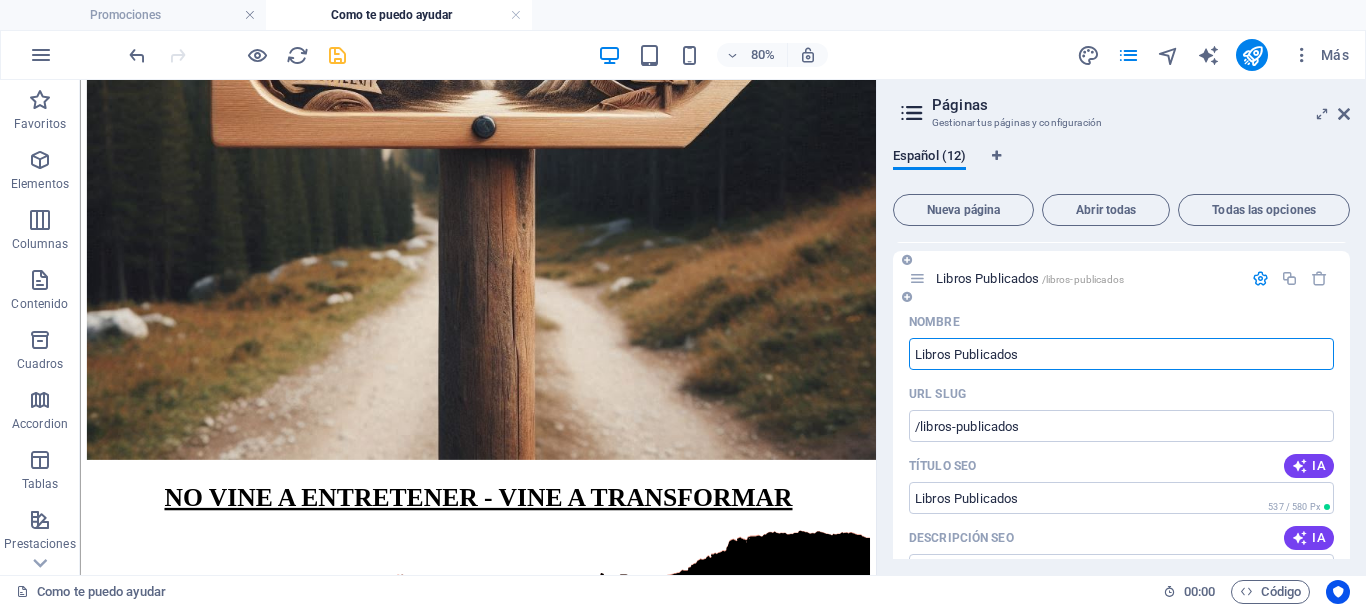 scroll, scrollTop: 508, scrollLeft: 0, axis: vertical 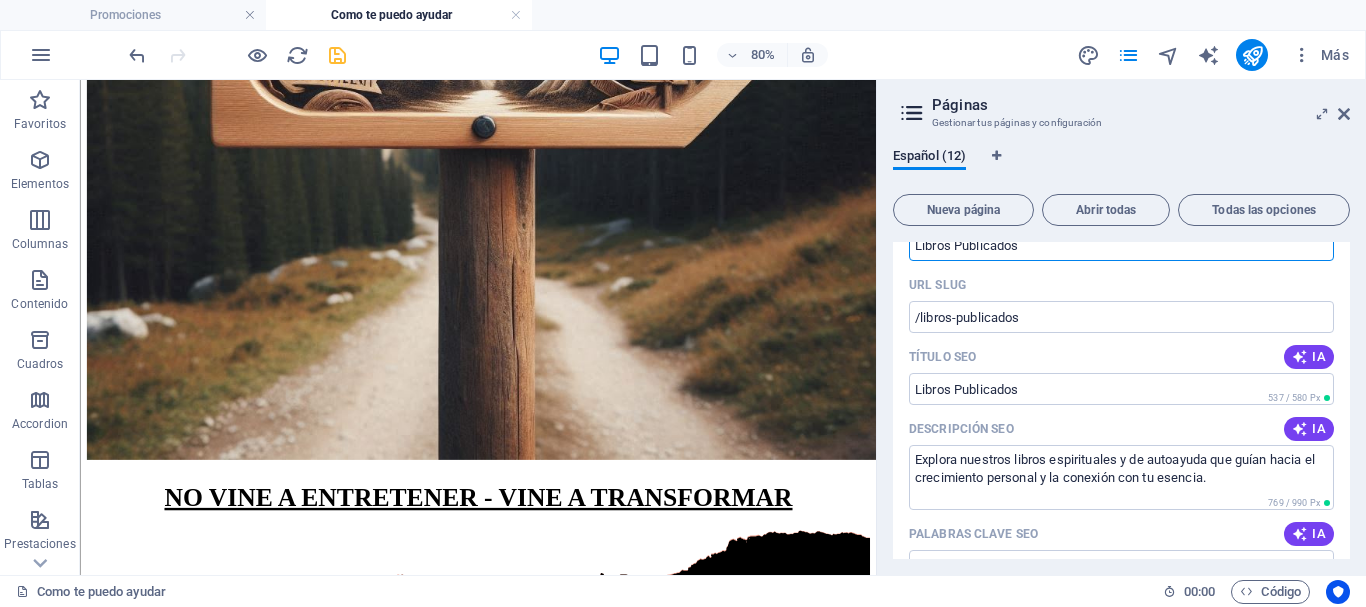 drag, startPoint x: 1294, startPoint y: 426, endPoint x: 1288, endPoint y: 435, distance: 10.816654 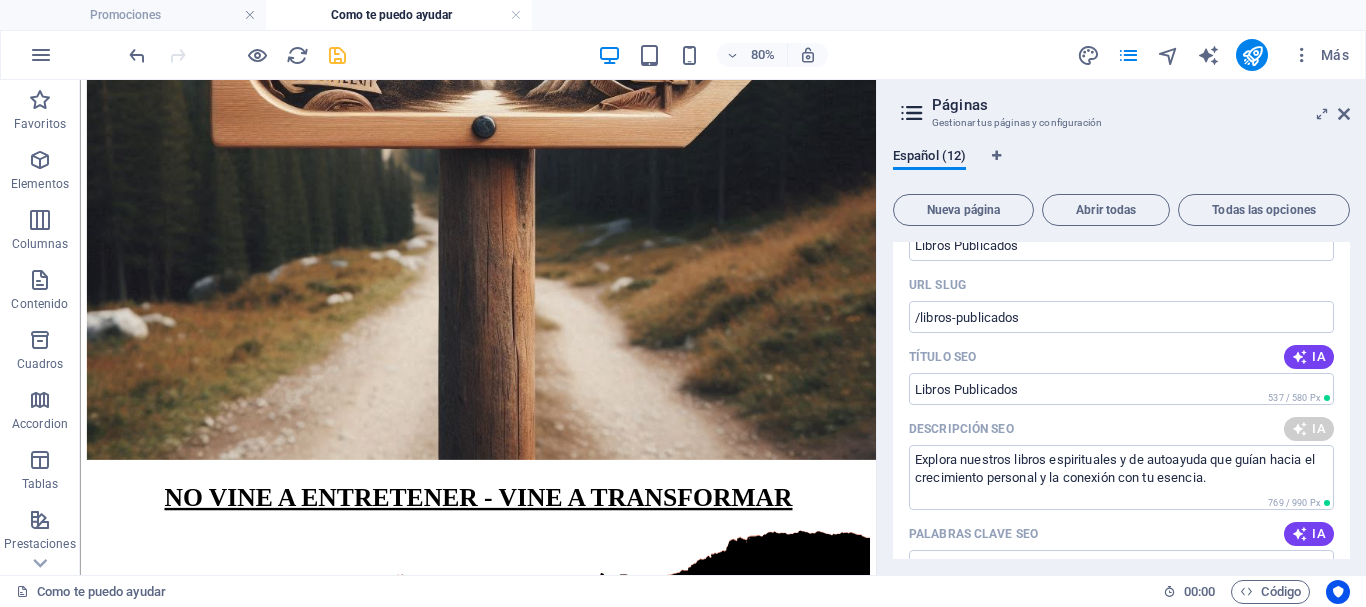 type on "Descubre nuestros libros de autoconocimiento y crecimiento personal. Encuentra el camino hacia tu esencia y eternidad." 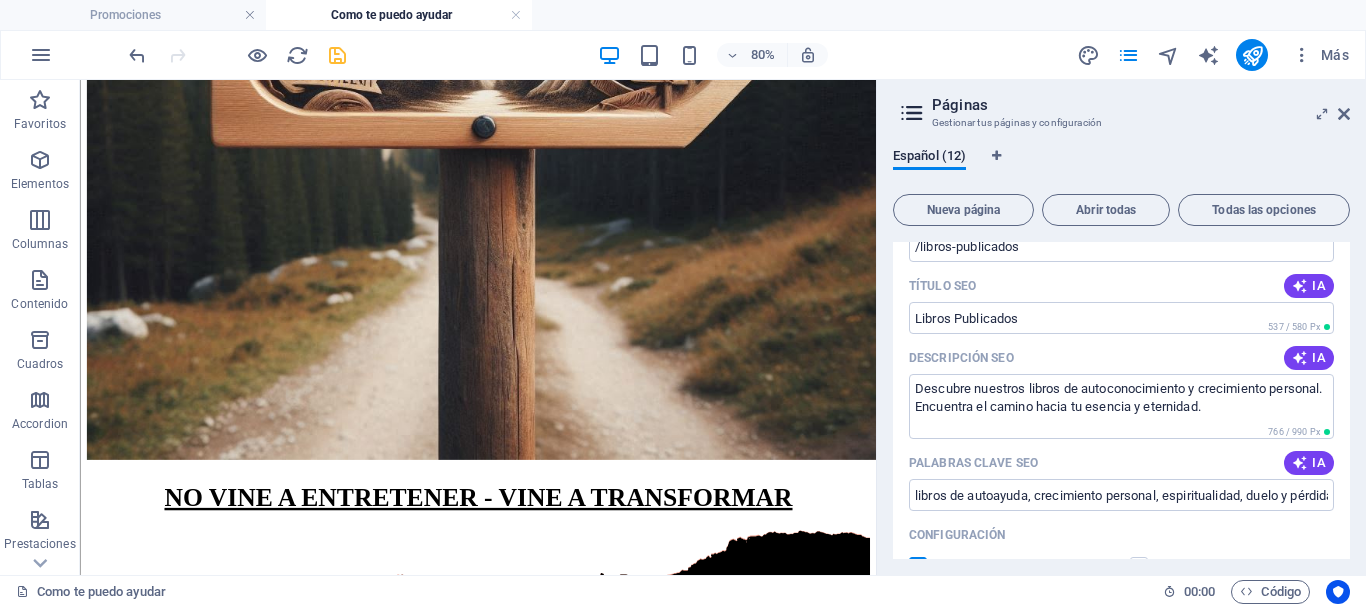 scroll, scrollTop: 608, scrollLeft: 0, axis: vertical 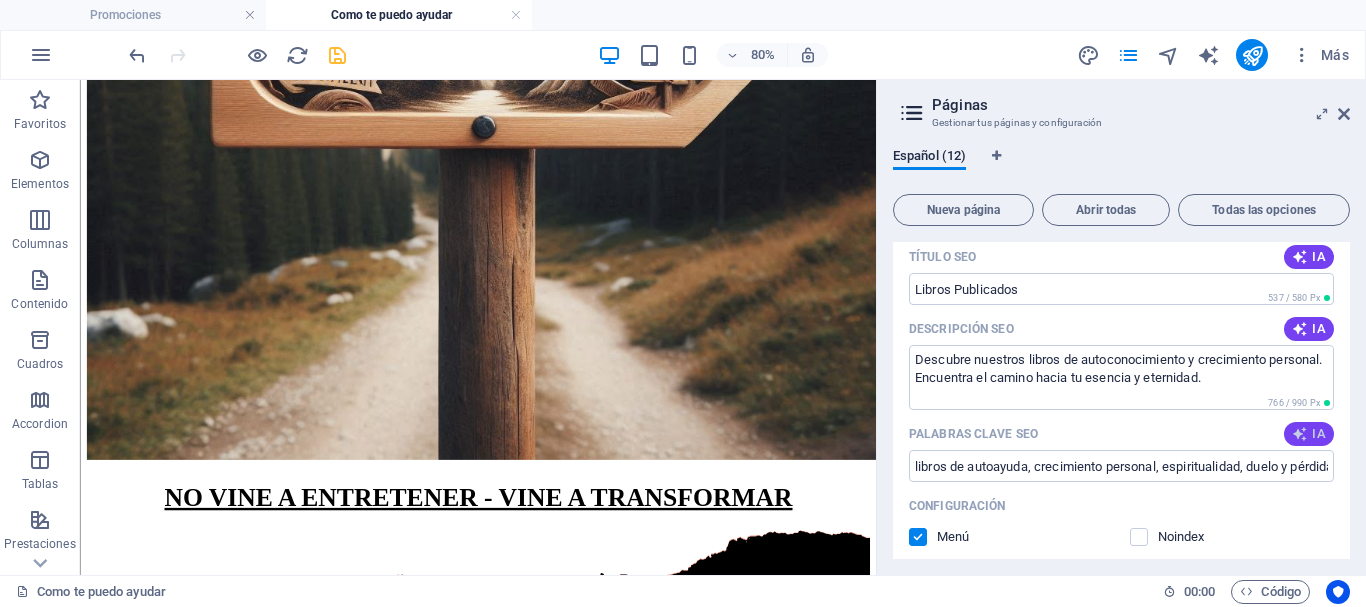 click on "IA" at bounding box center (1309, 434) 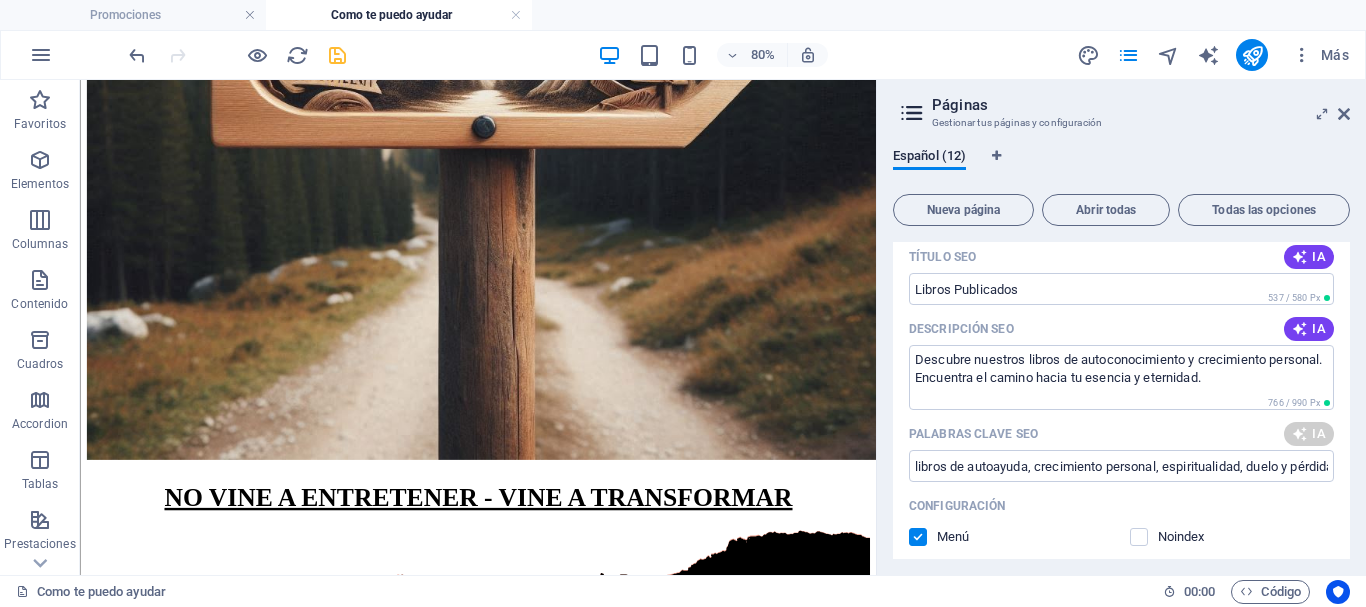 type on "libros de crecimiento personal, autoayuda espiritual, vivir en la eternidad, gestión del duelo, desarrollo personal, transformación interior" 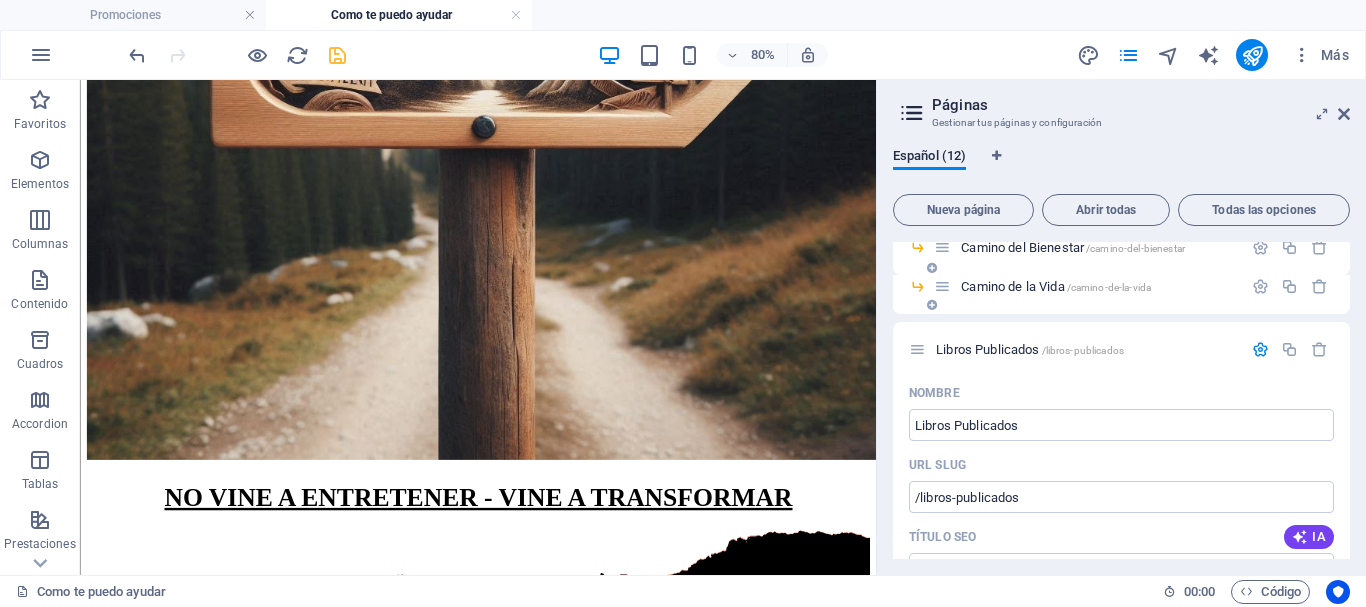 scroll, scrollTop: 400, scrollLeft: 0, axis: vertical 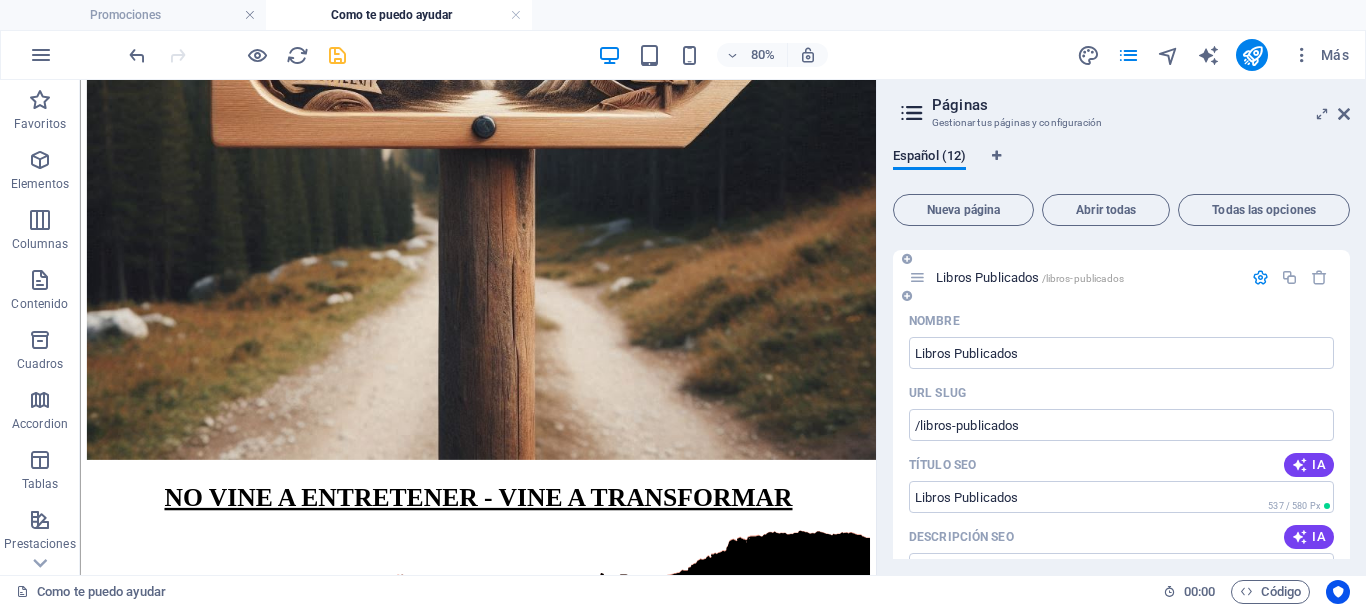click at bounding box center (1260, 277) 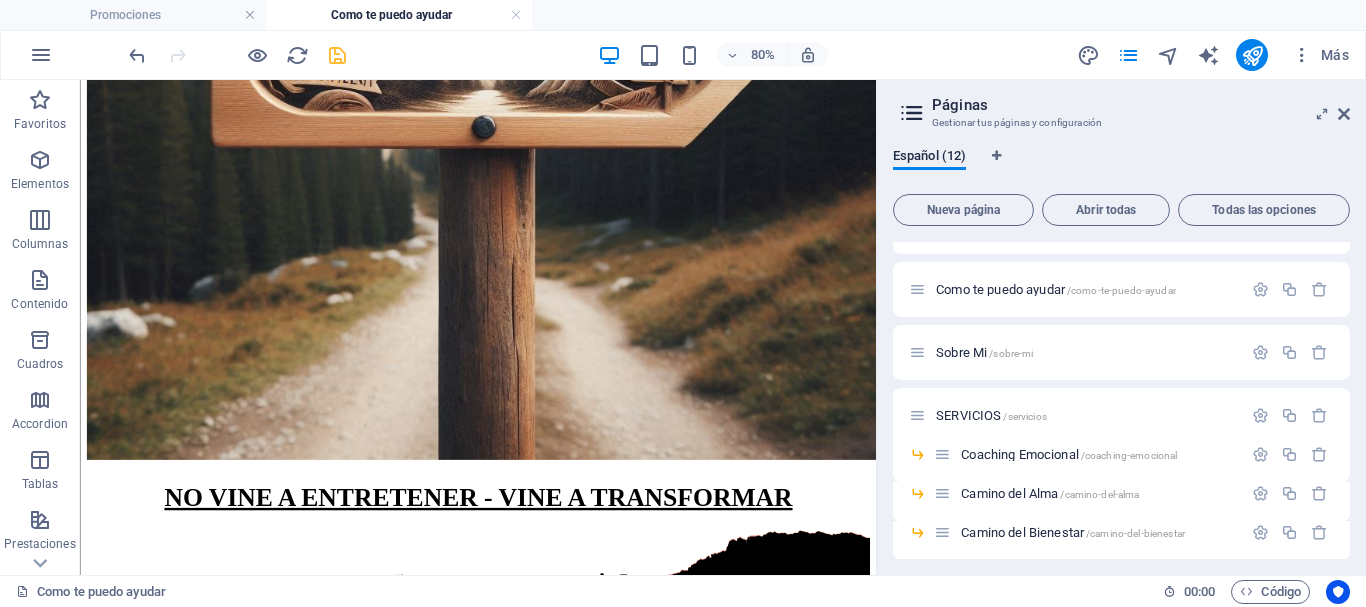 scroll, scrollTop: 0, scrollLeft: 0, axis: both 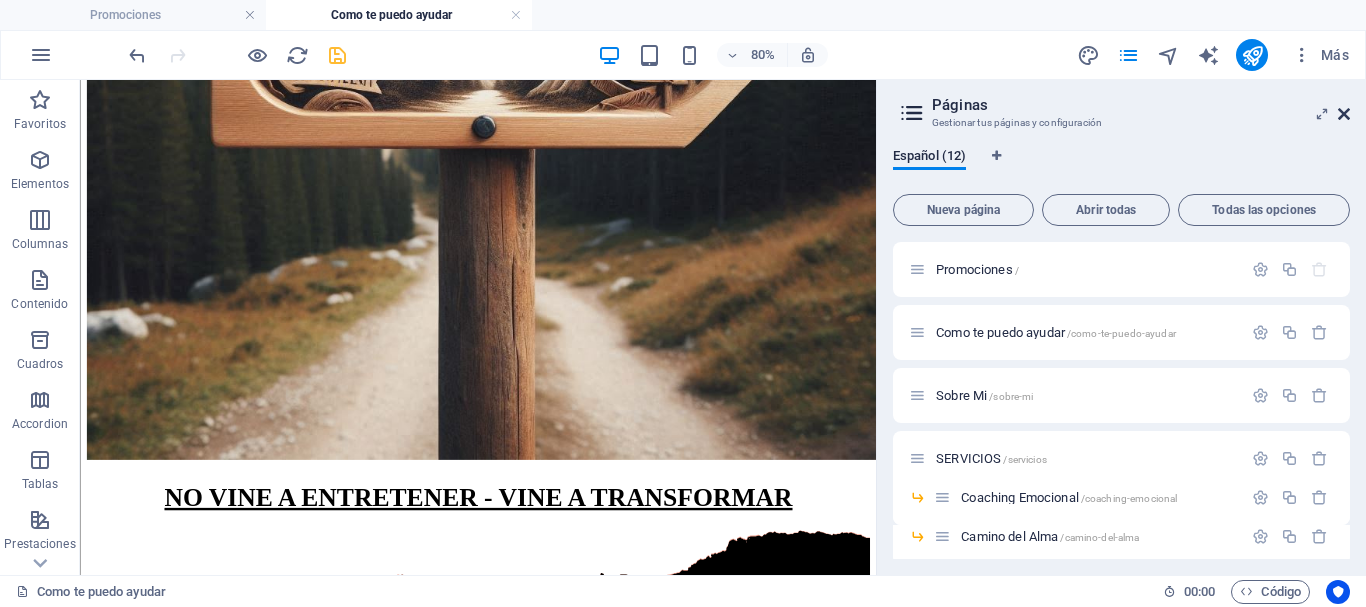 drag, startPoint x: 1349, startPoint y: 112, endPoint x: 1247, endPoint y: 42, distance: 123.709335 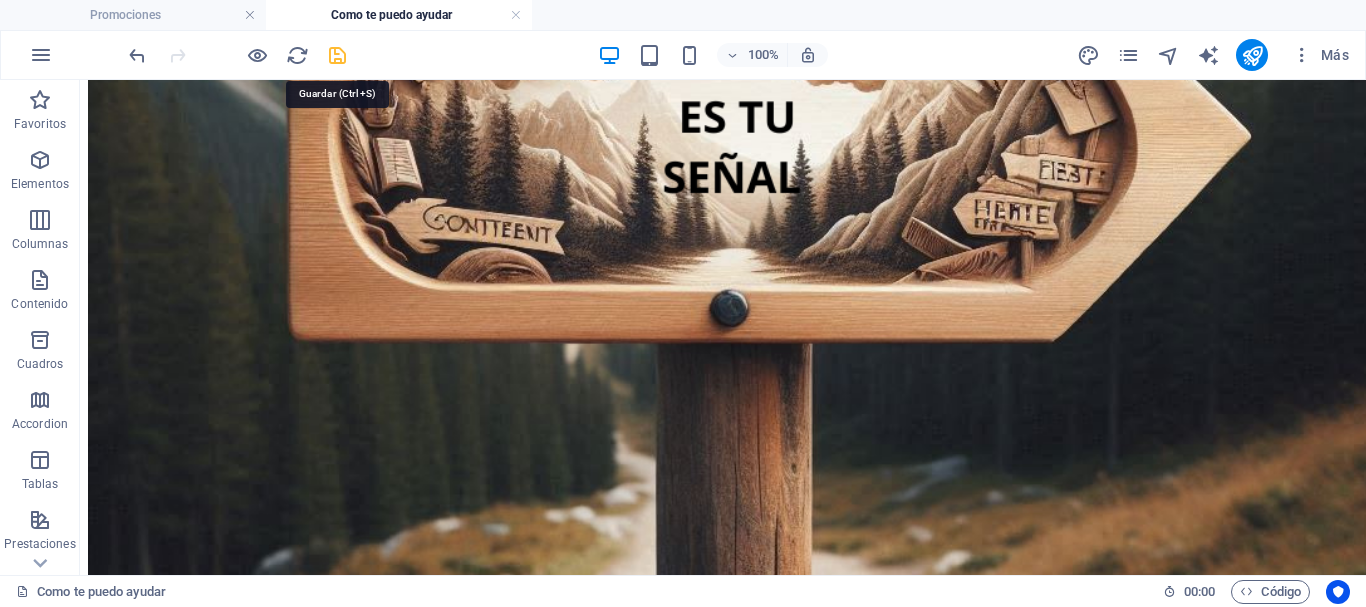click at bounding box center [337, 55] 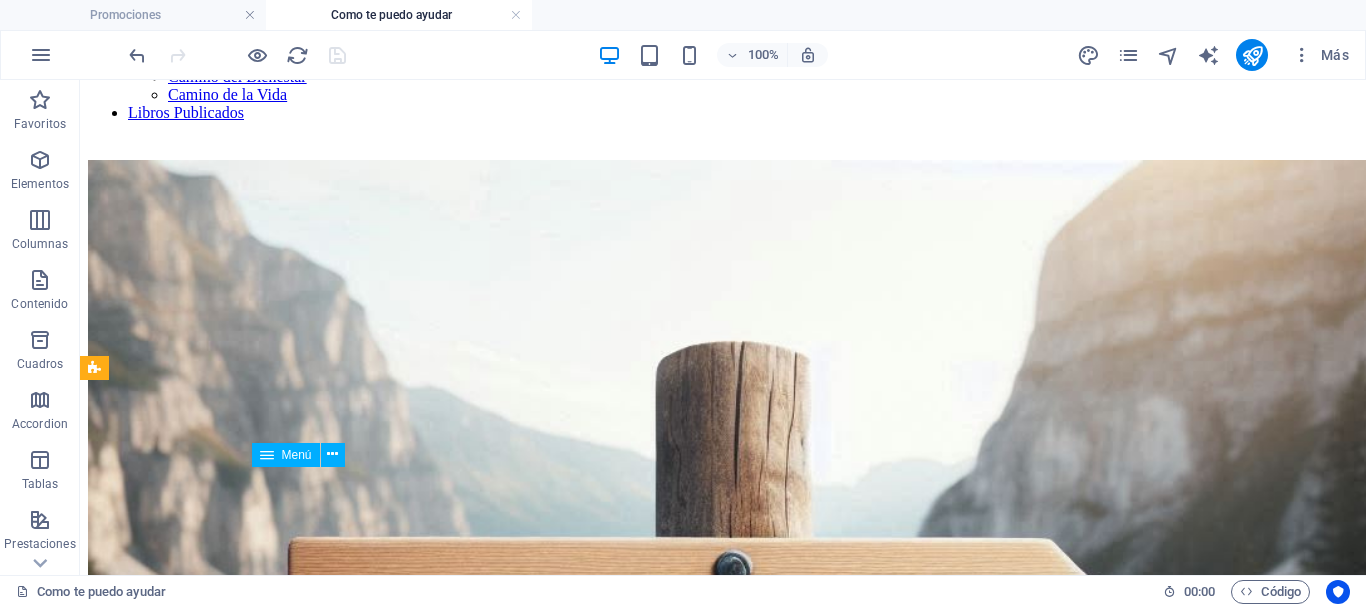 scroll, scrollTop: 0, scrollLeft: 0, axis: both 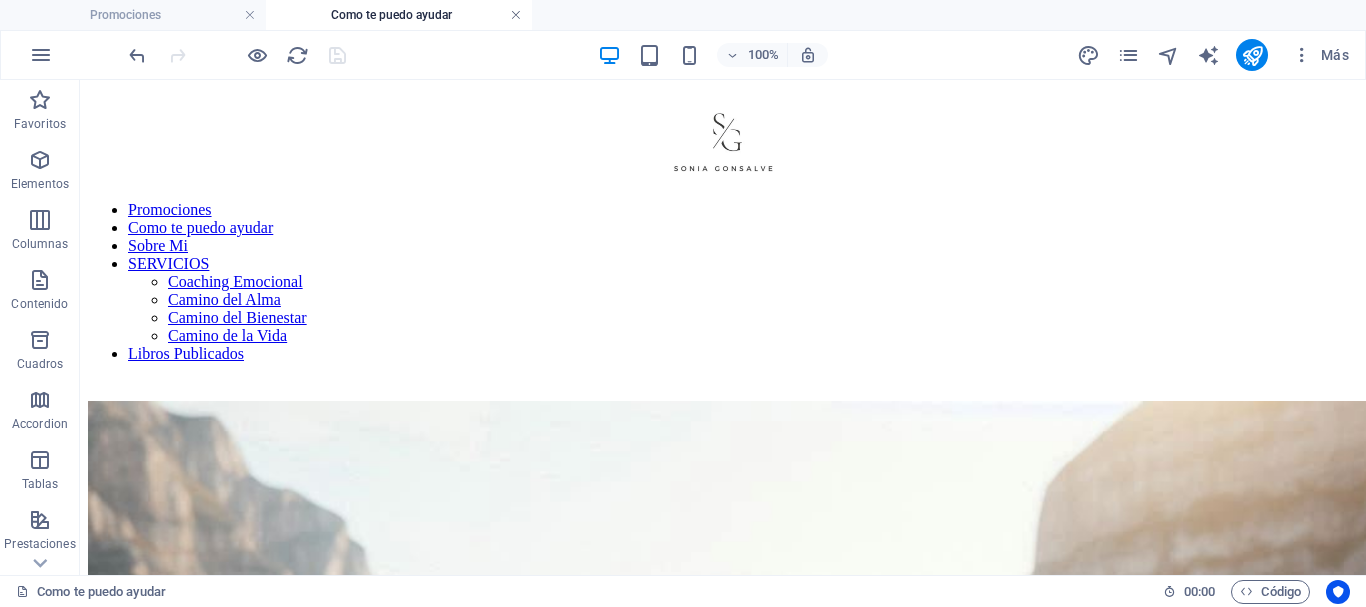 click at bounding box center (516, 15) 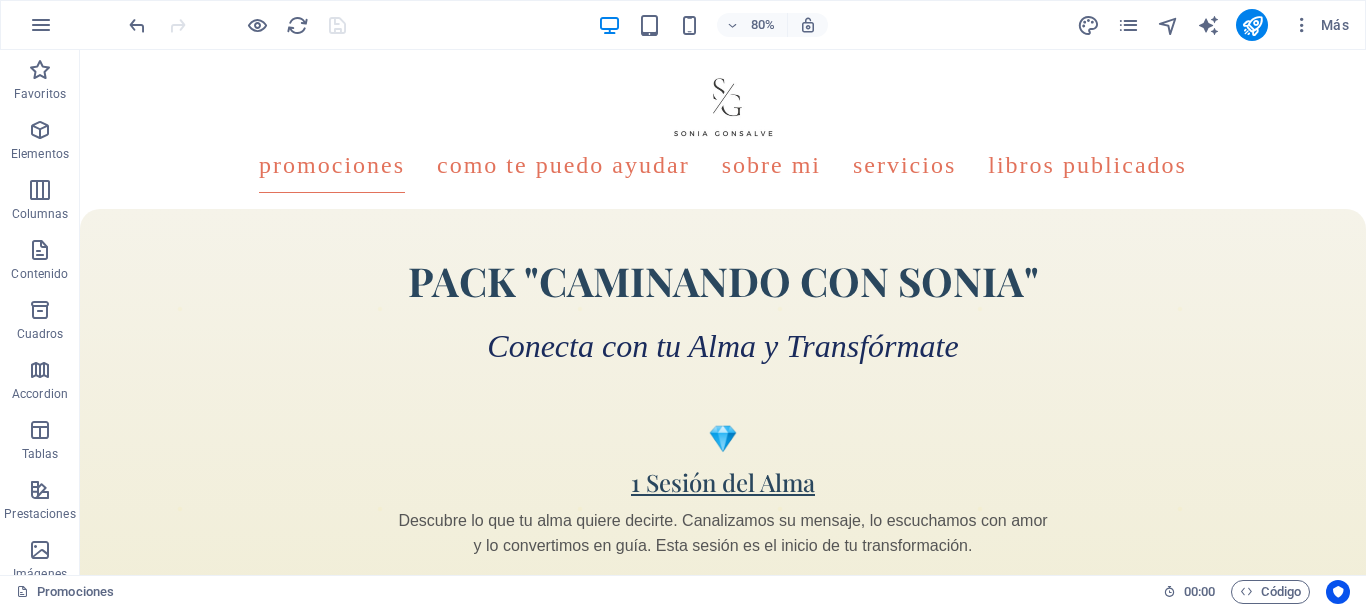 scroll, scrollTop: 2218, scrollLeft: 0, axis: vertical 